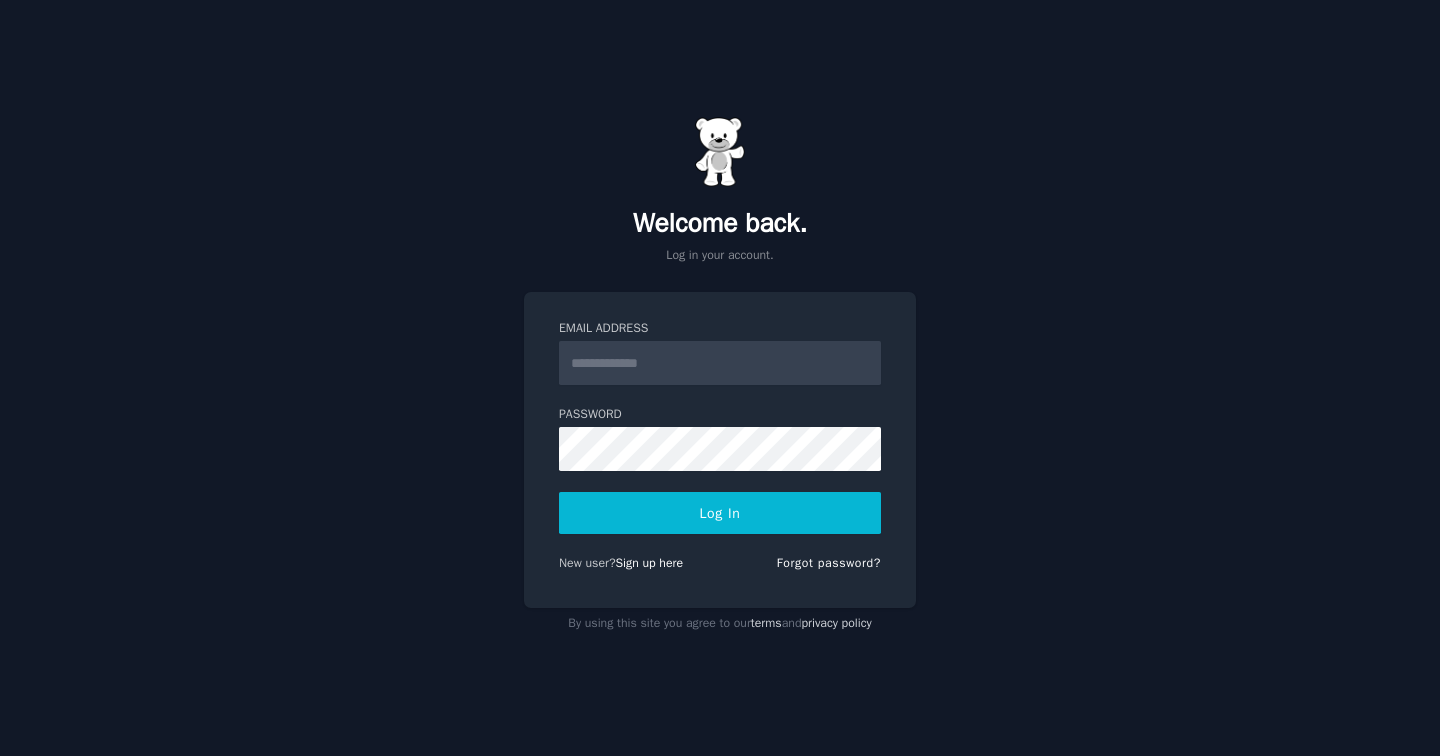 scroll, scrollTop: 0, scrollLeft: 0, axis: both 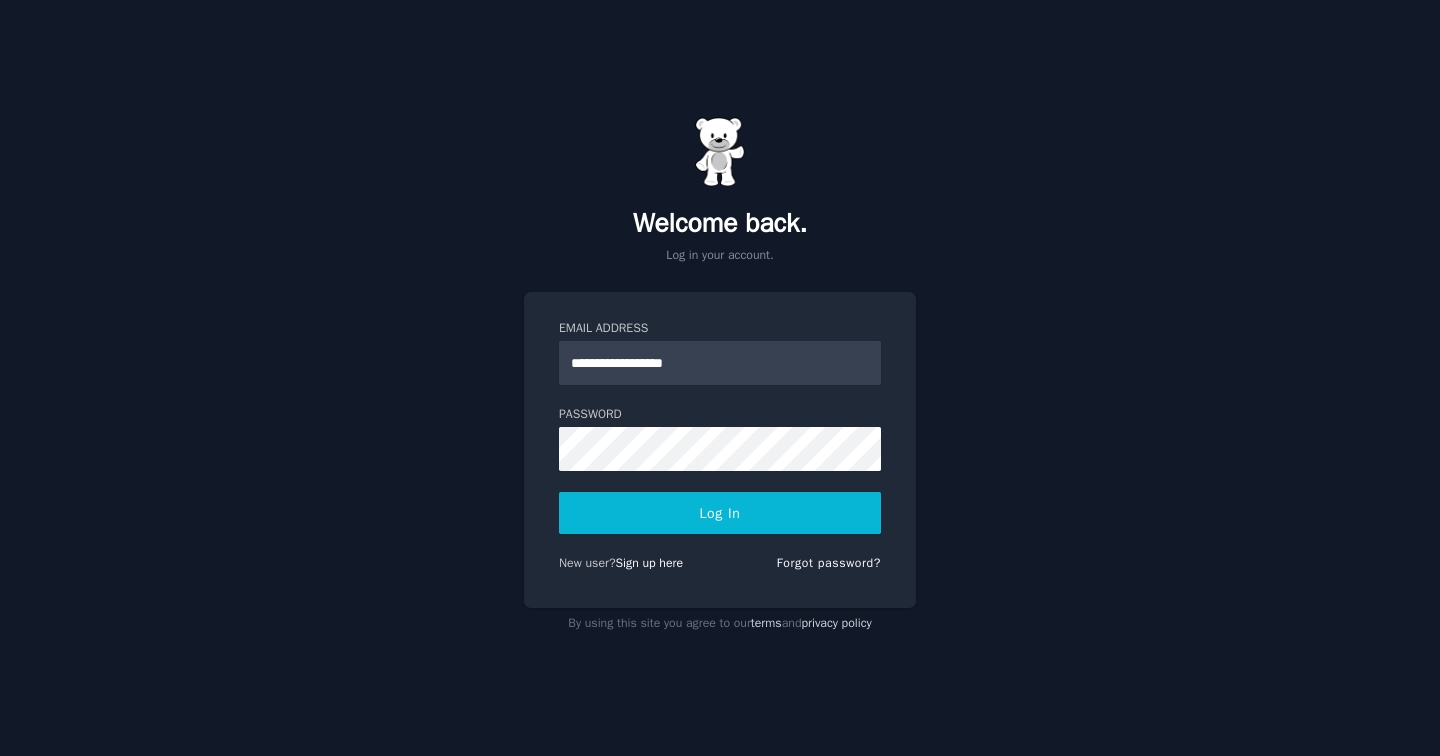 type on "**********" 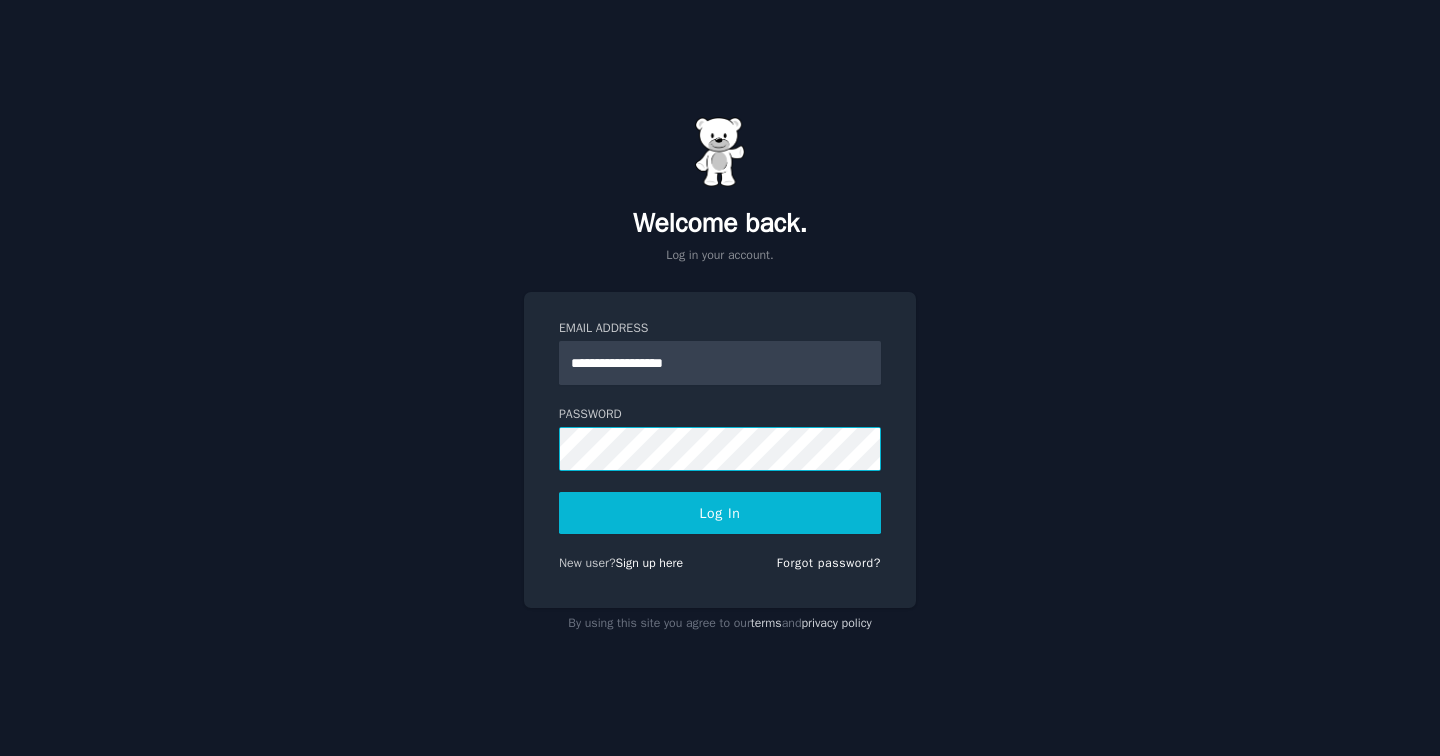 click on "Log In" at bounding box center [720, 513] 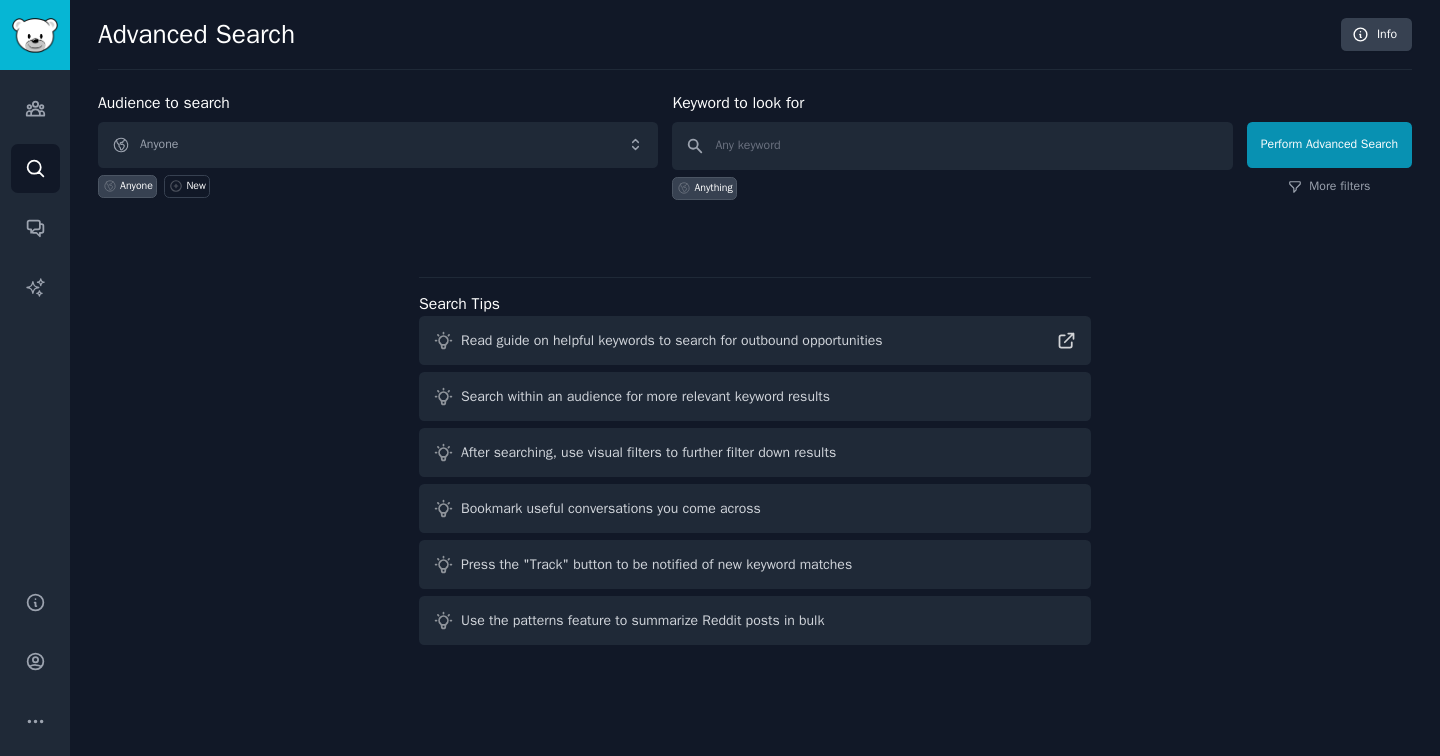 scroll, scrollTop: 0, scrollLeft: 0, axis: both 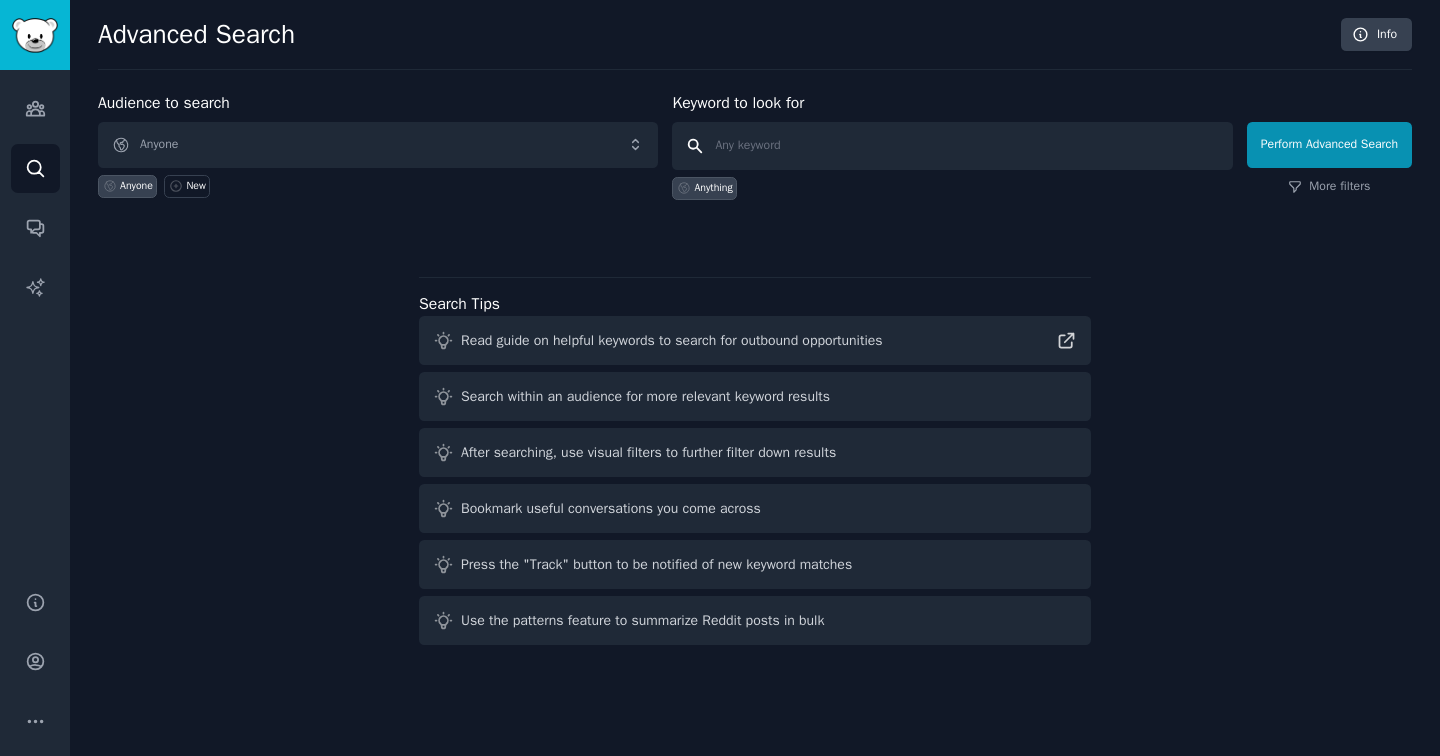 click at bounding box center [952, 146] 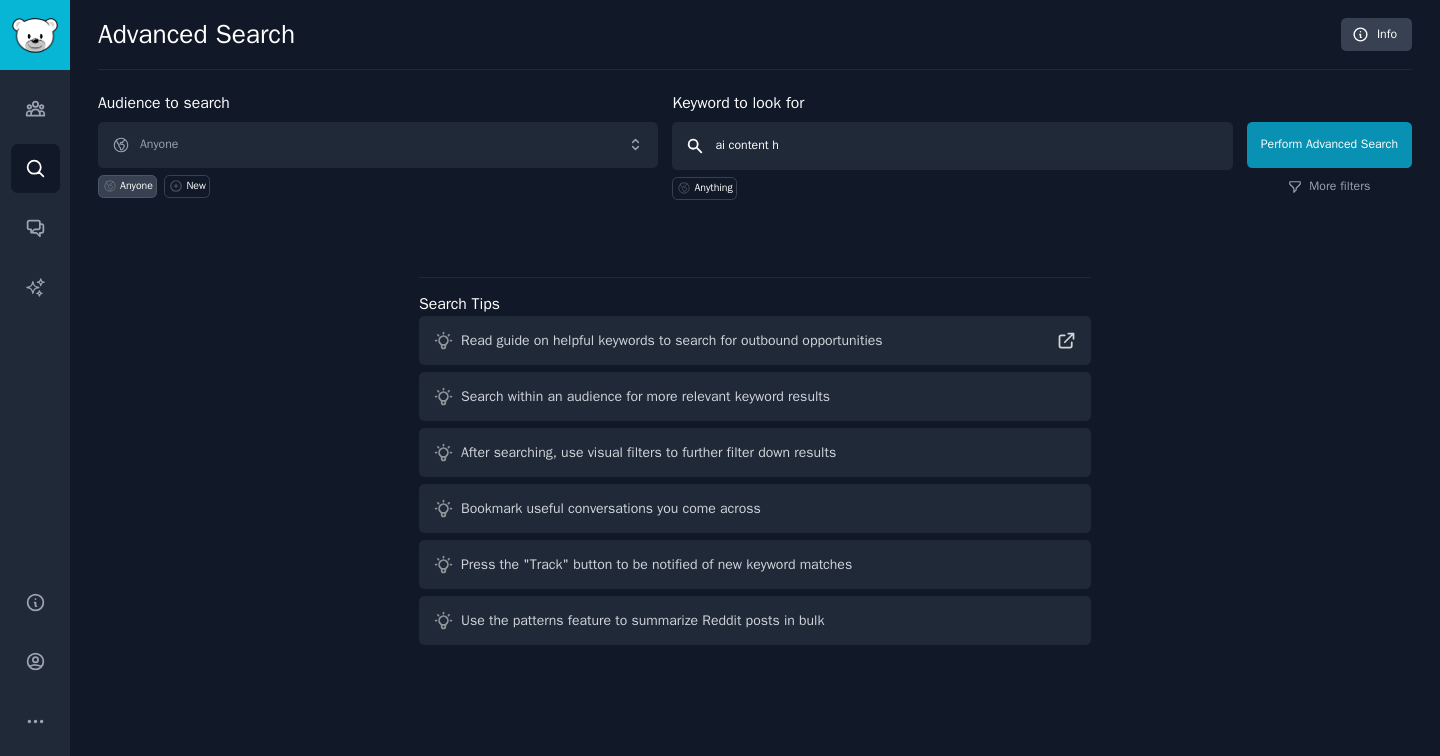 type on "ai content" 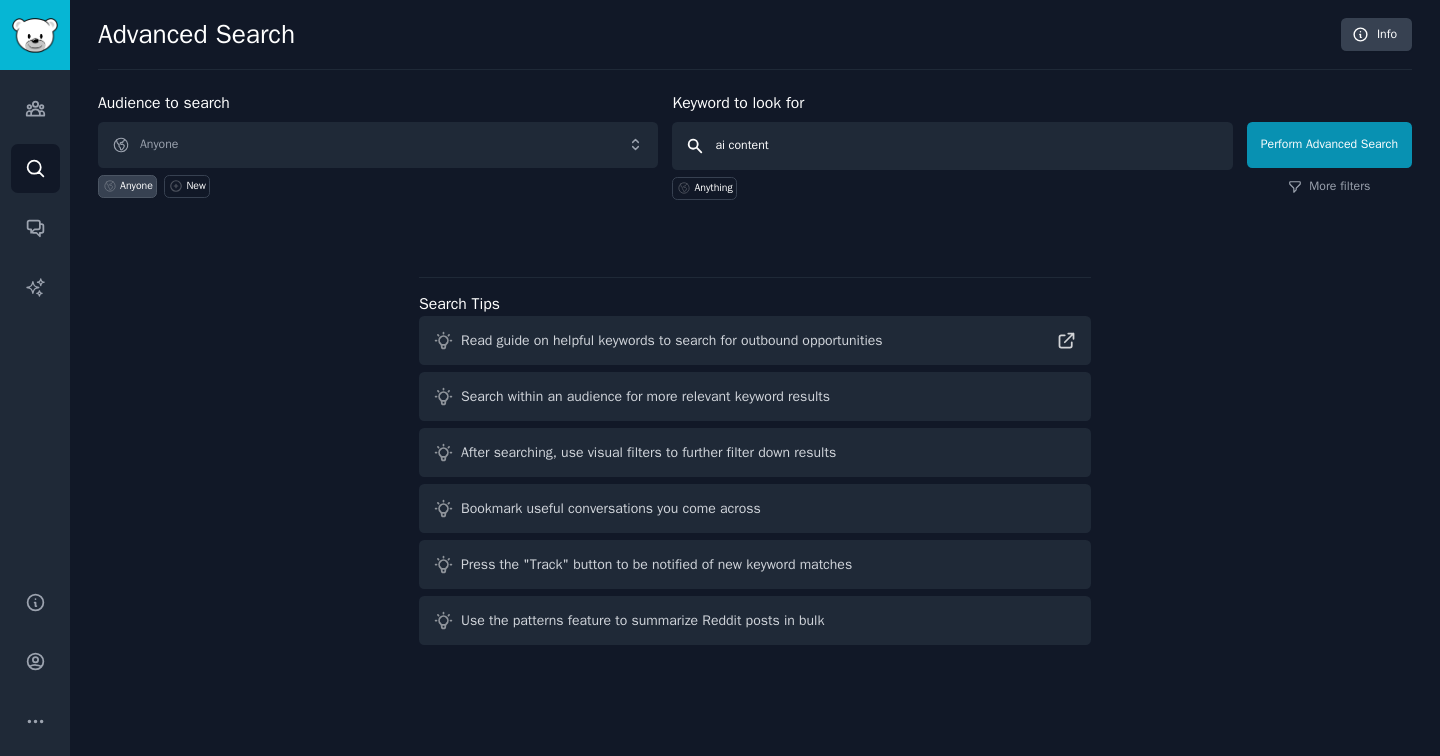 click on "Perform Advanced Search" at bounding box center (1329, 145) 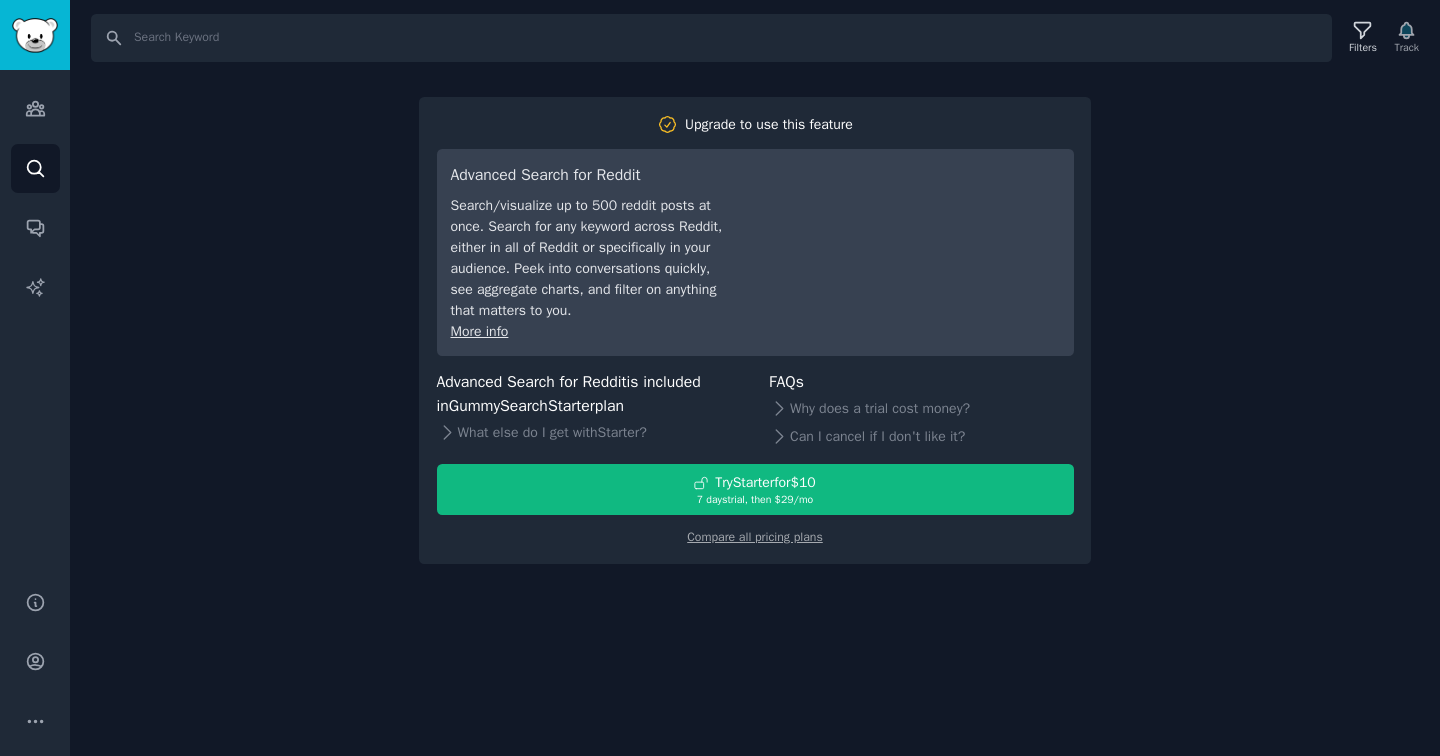 click on "Search Filters Track Upgrade to use this feature Advanced Search for Reddit Search/visualize up to 500 reddit posts at once. Search for any keyword across Reddit, either in all of Reddit or specifically in your audience. Peek into conversations quickly, see aggregate charts, and filter on anything that matters to you. More info Advanced Search for Reddit  is included in  GummySearch  Starter  plan What else do I get with  Starter ? FAQs Why does a trial cost money? Can I cancel if I don't like it? Try  Starter  for  $10 7 days  trial, then $ 29 /mo Compare all pricing plans" at bounding box center (755, 378) 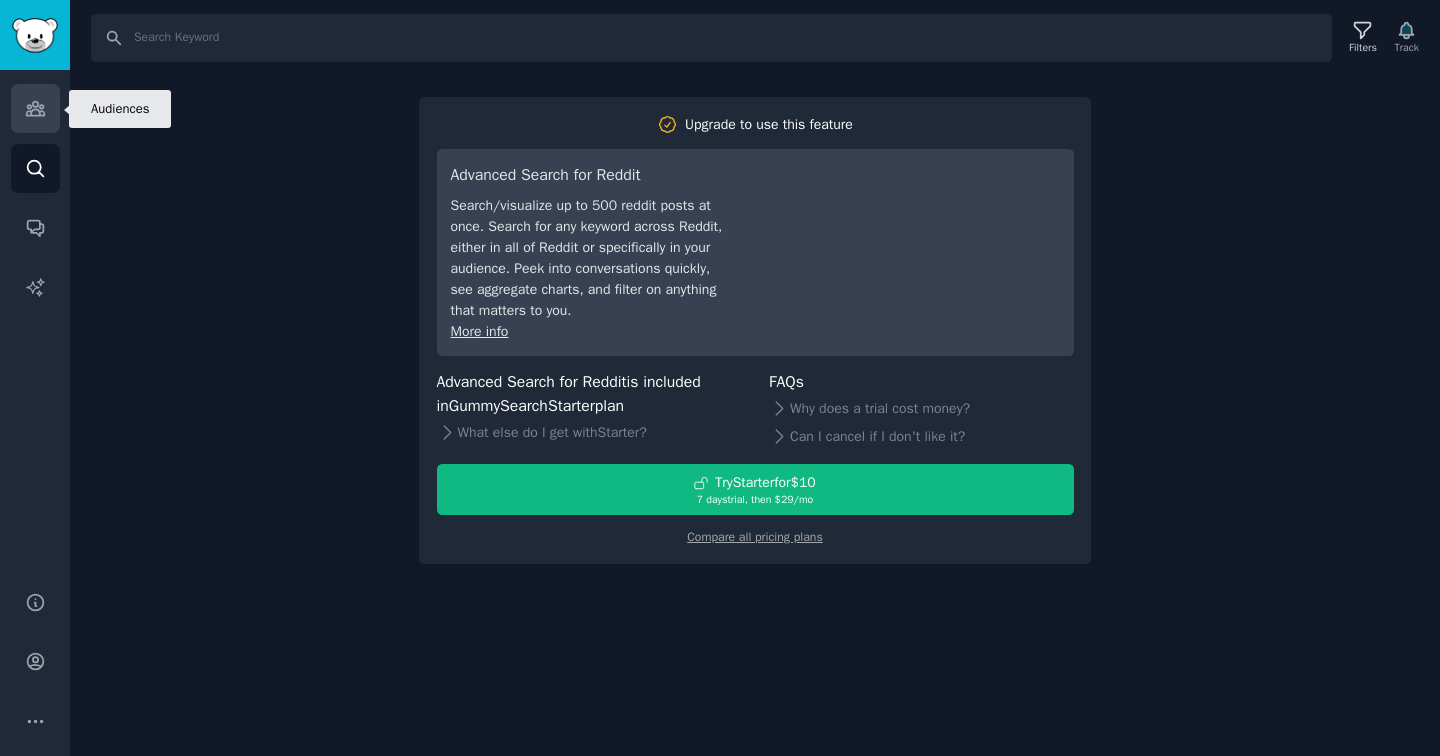 click on "Audiences" at bounding box center [35, 108] 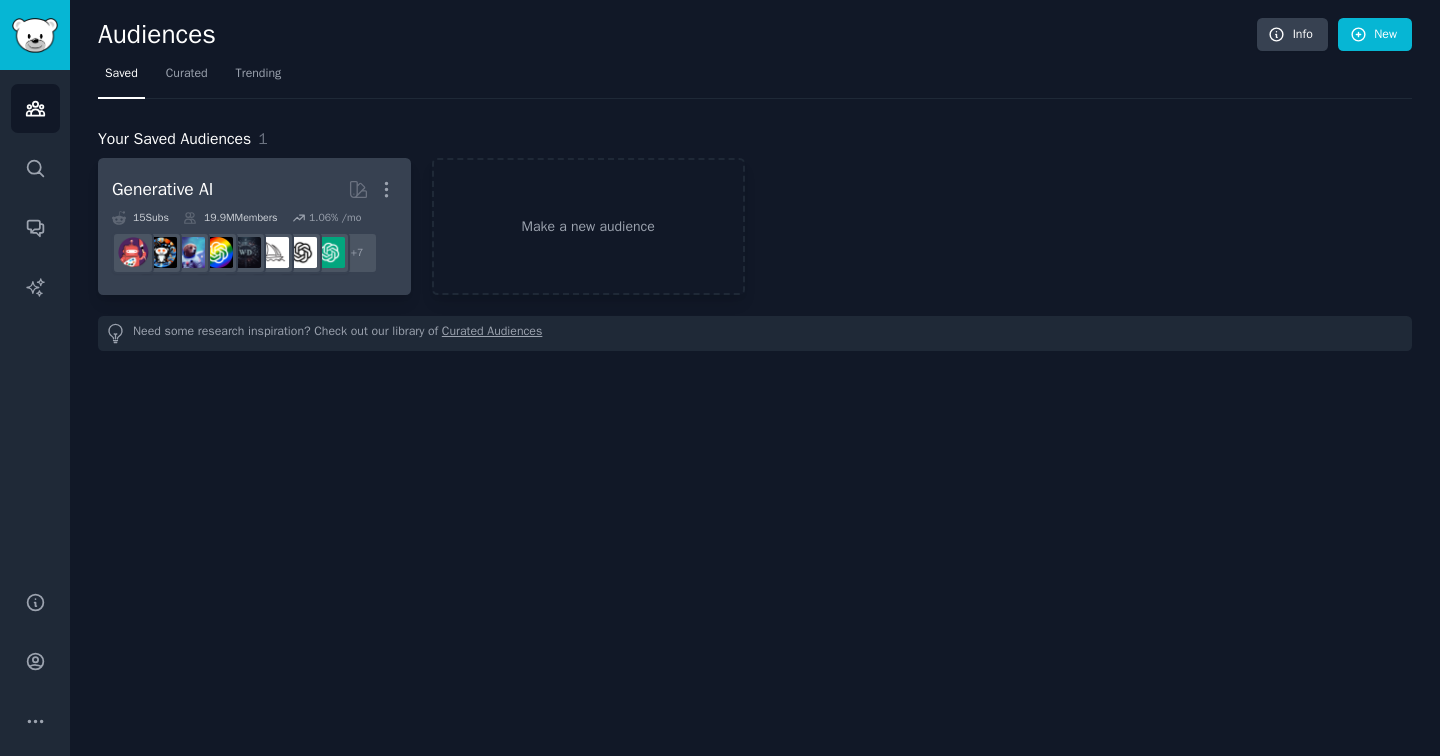 click on "Generative AI Curated by GummySearch More" at bounding box center [254, 189] 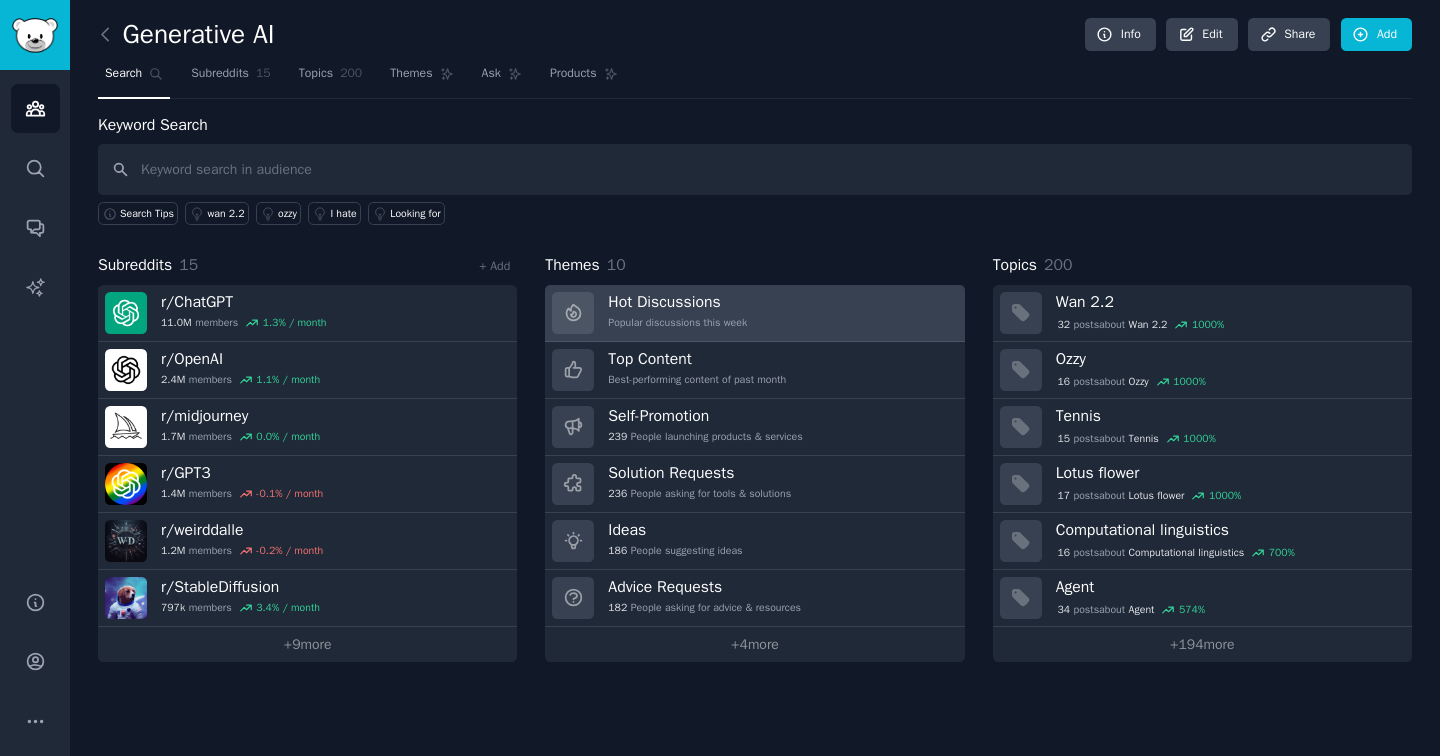 click on "Popular discussions this week" at bounding box center (677, 323) 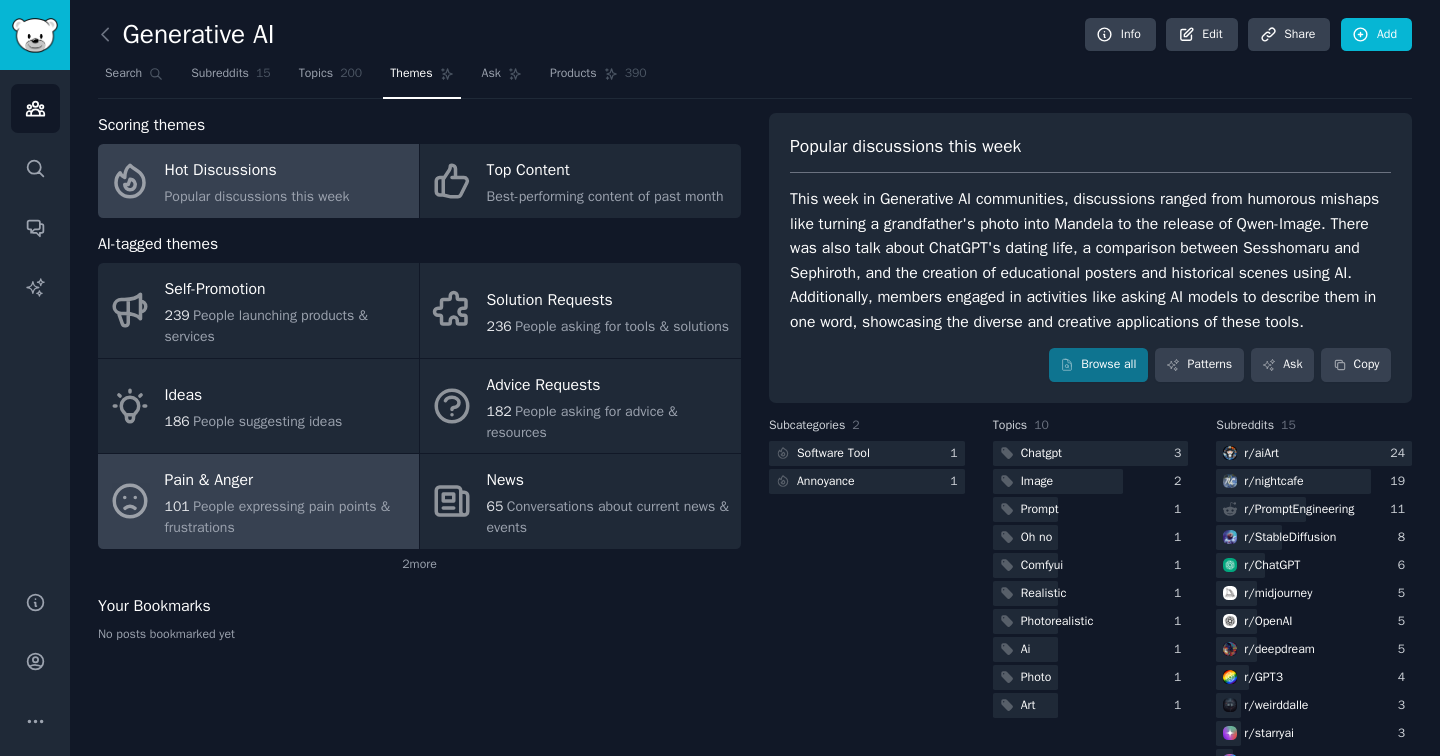 click on "Pain & Anger" at bounding box center [287, 481] 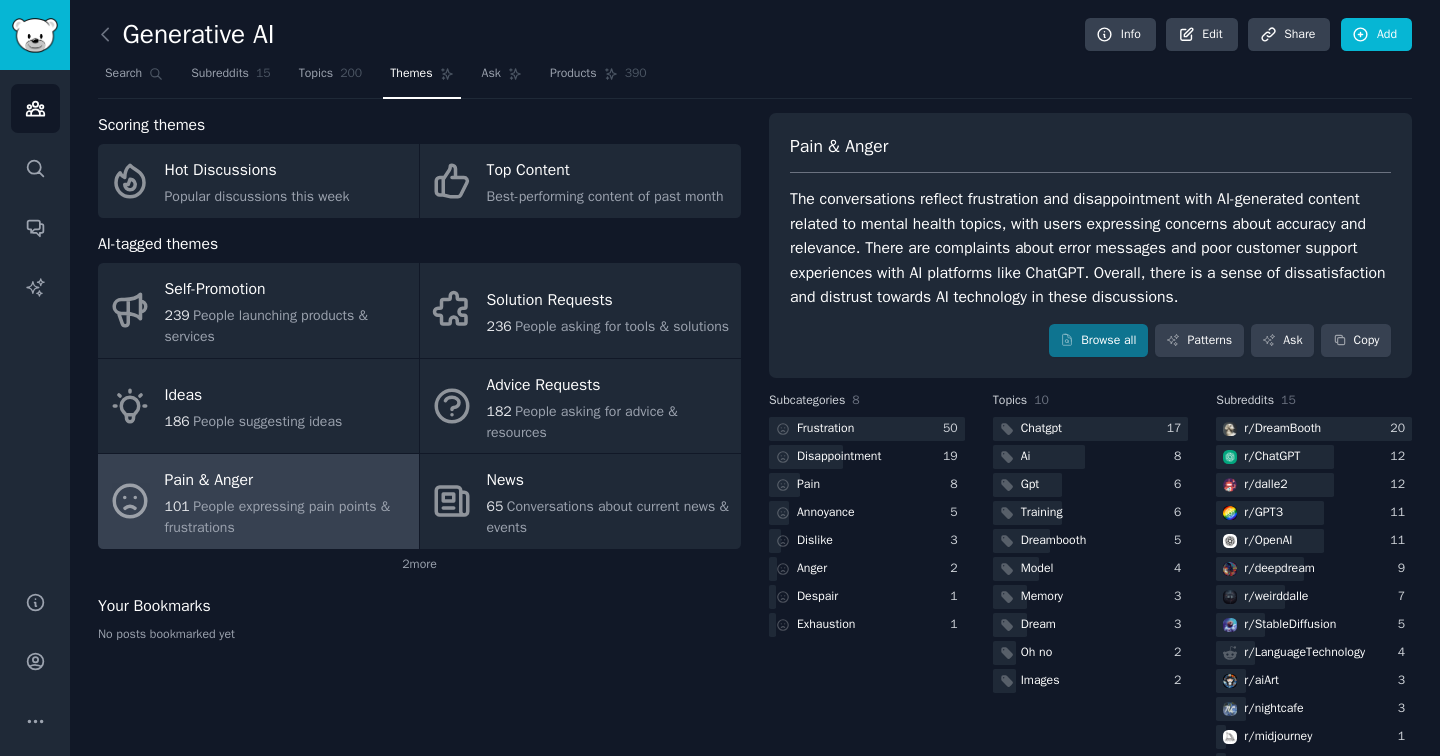 scroll, scrollTop: 80, scrollLeft: 0, axis: vertical 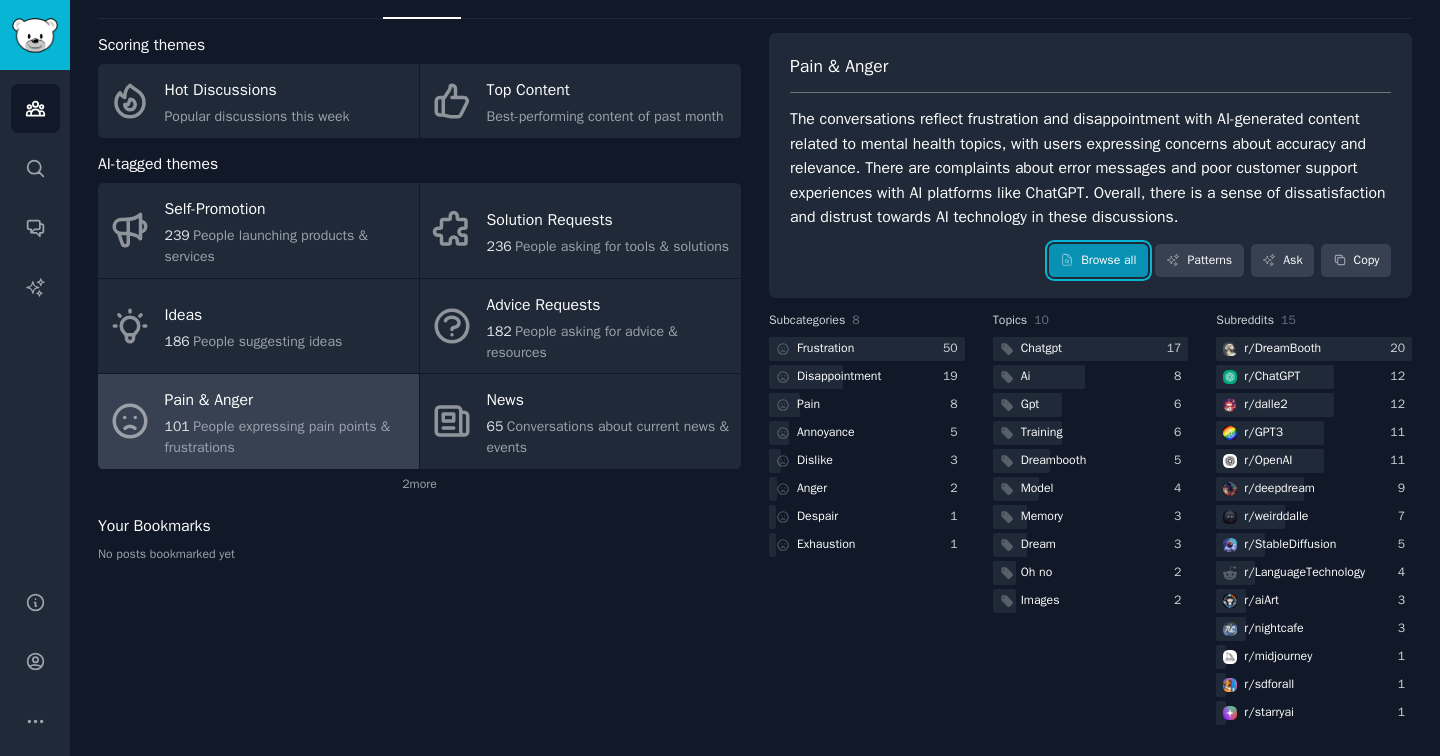 click on "Browse all" at bounding box center (1098, 261) 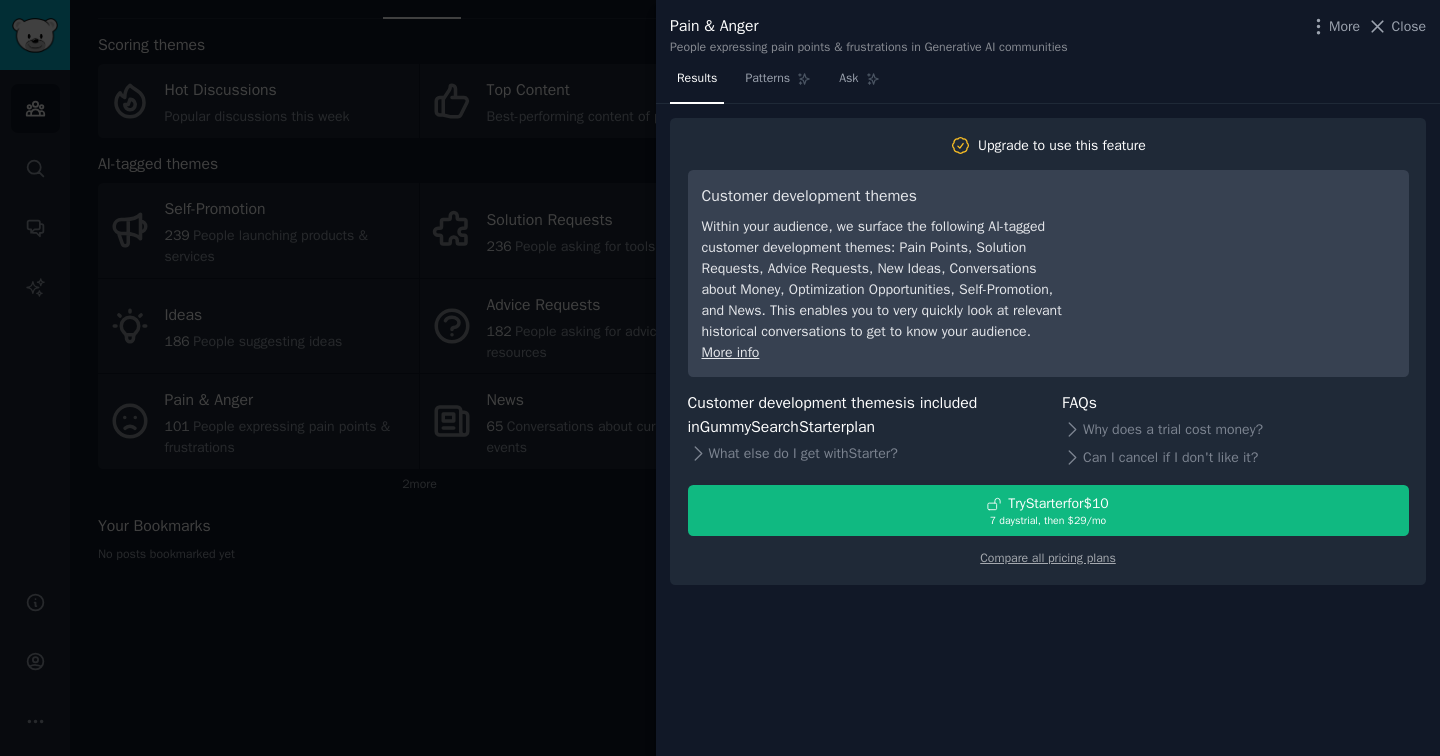 click at bounding box center (720, 378) 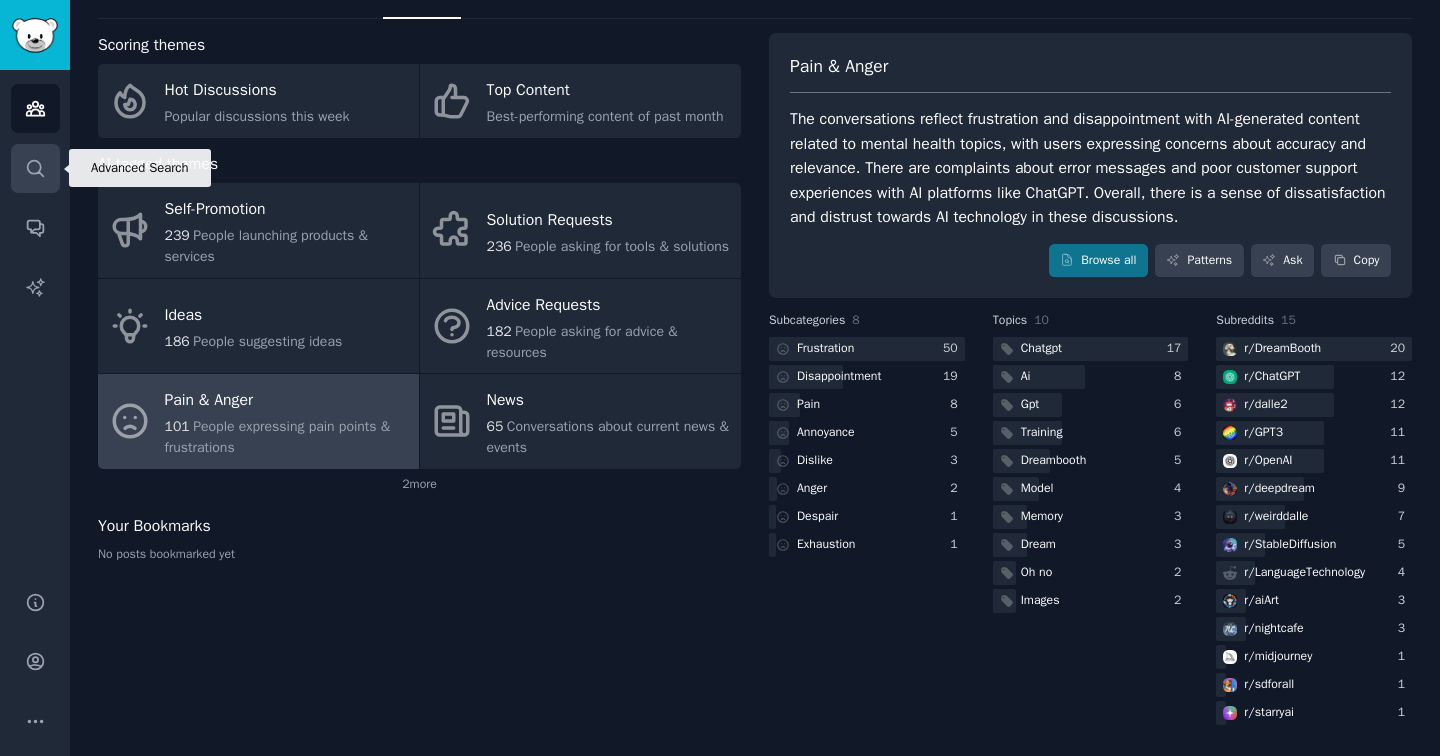 click on "Search" at bounding box center [35, 168] 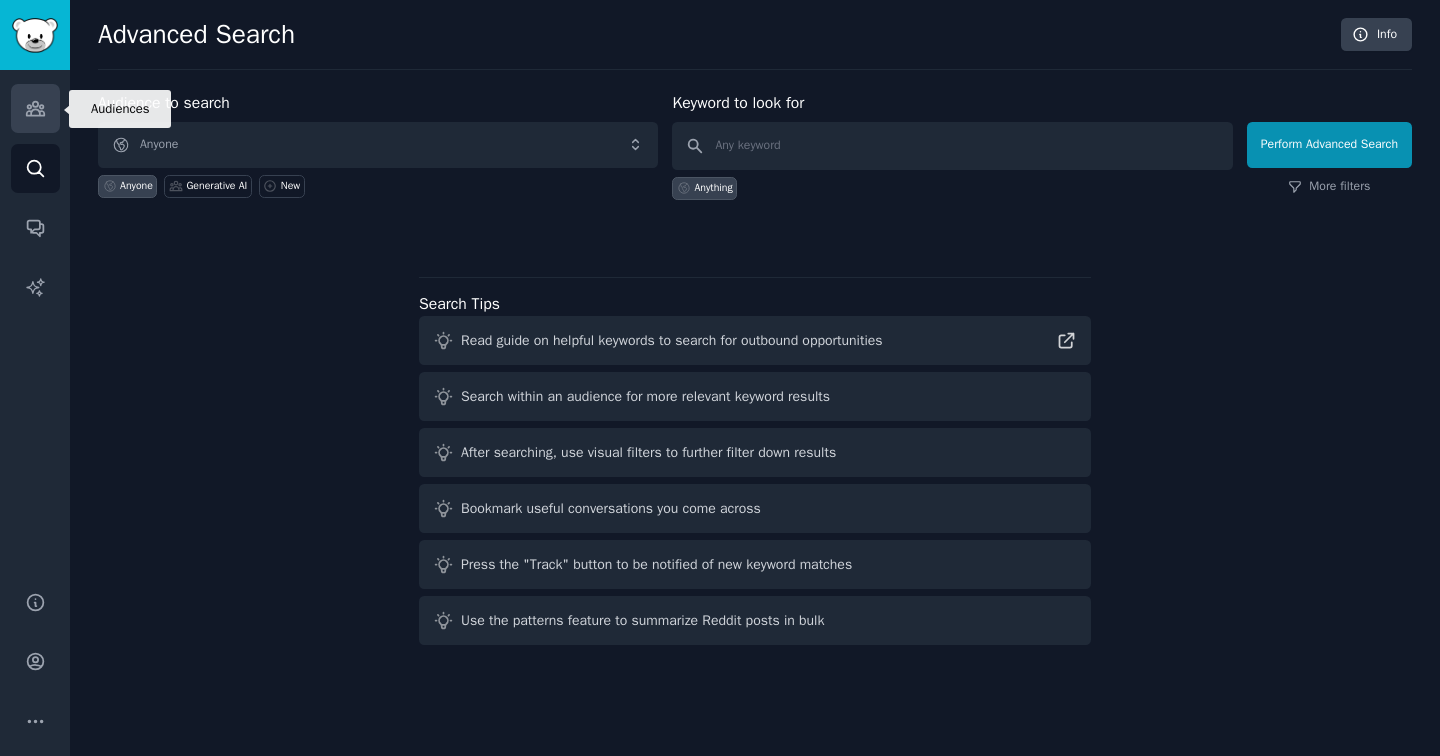 click on "Audiences" at bounding box center [35, 108] 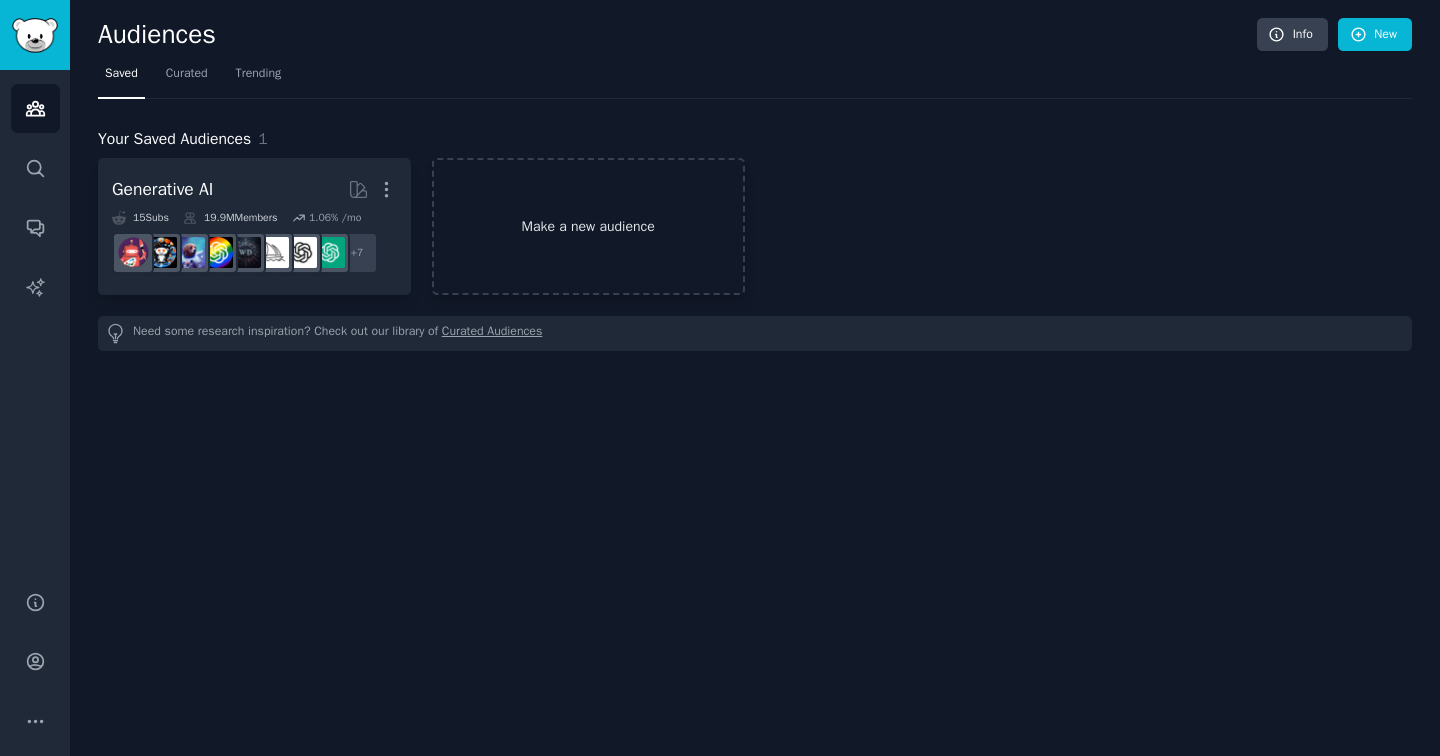 click on "Make a new audience" at bounding box center [588, 226] 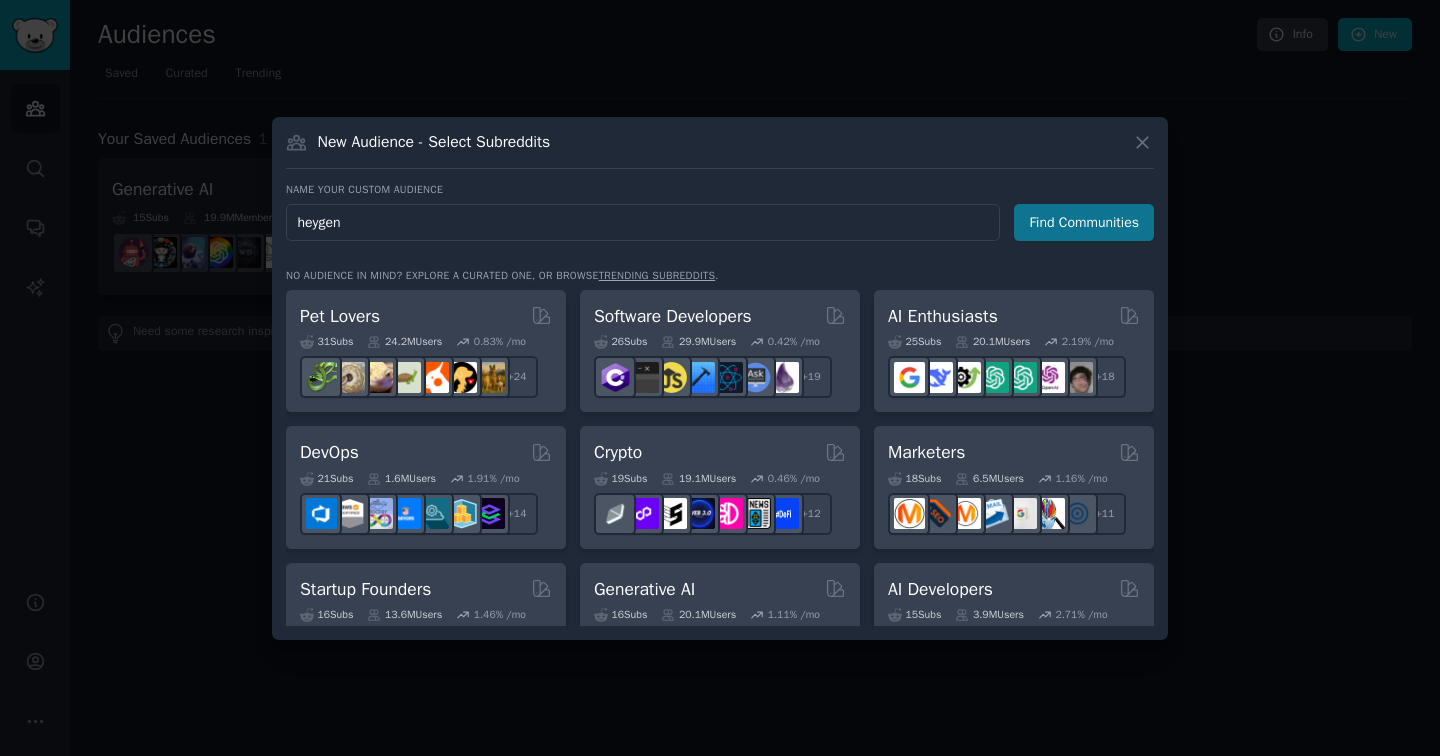 type on "heygen" 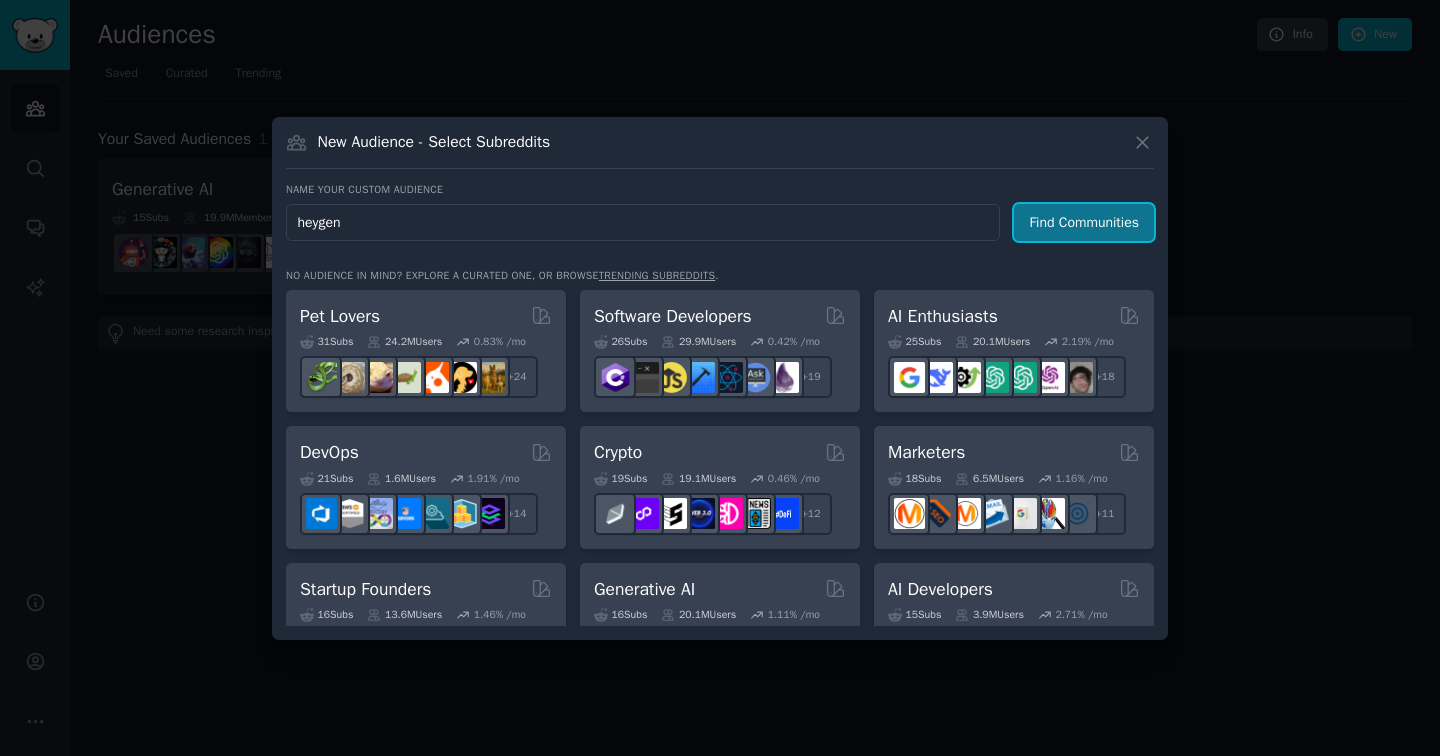 click on "Find Communities" at bounding box center [1084, 222] 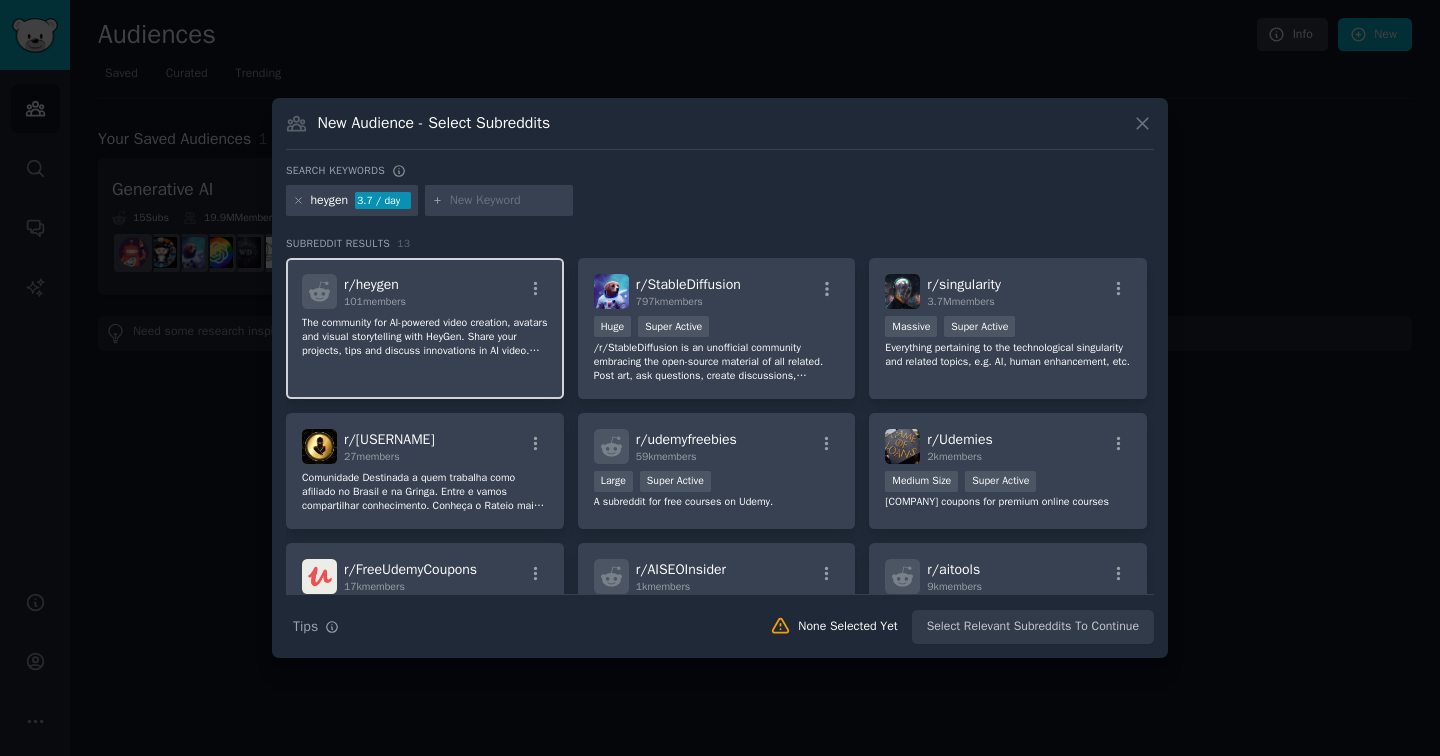 click on "r/ heygen 101  members" at bounding box center (425, 291) 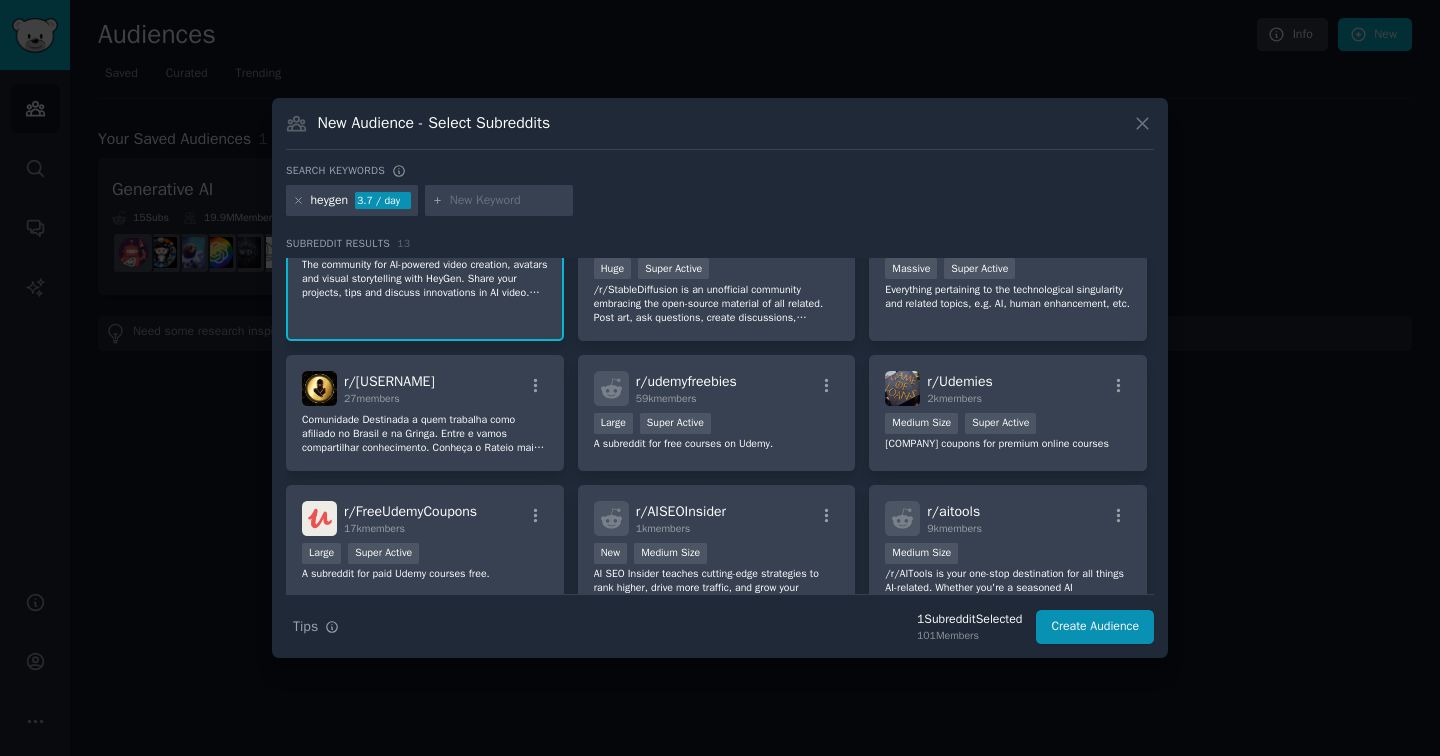 scroll, scrollTop: 63, scrollLeft: 0, axis: vertical 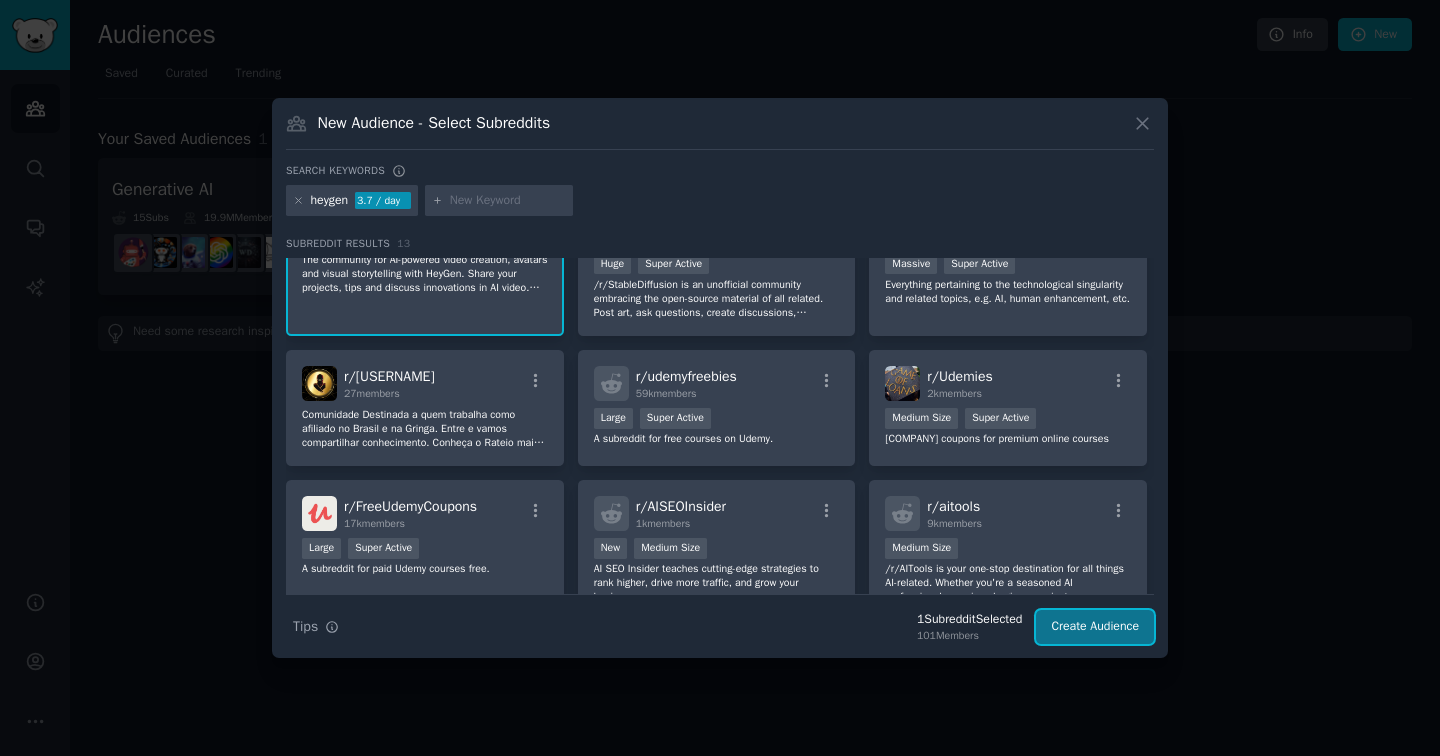 click on "Create Audience" at bounding box center (1095, 627) 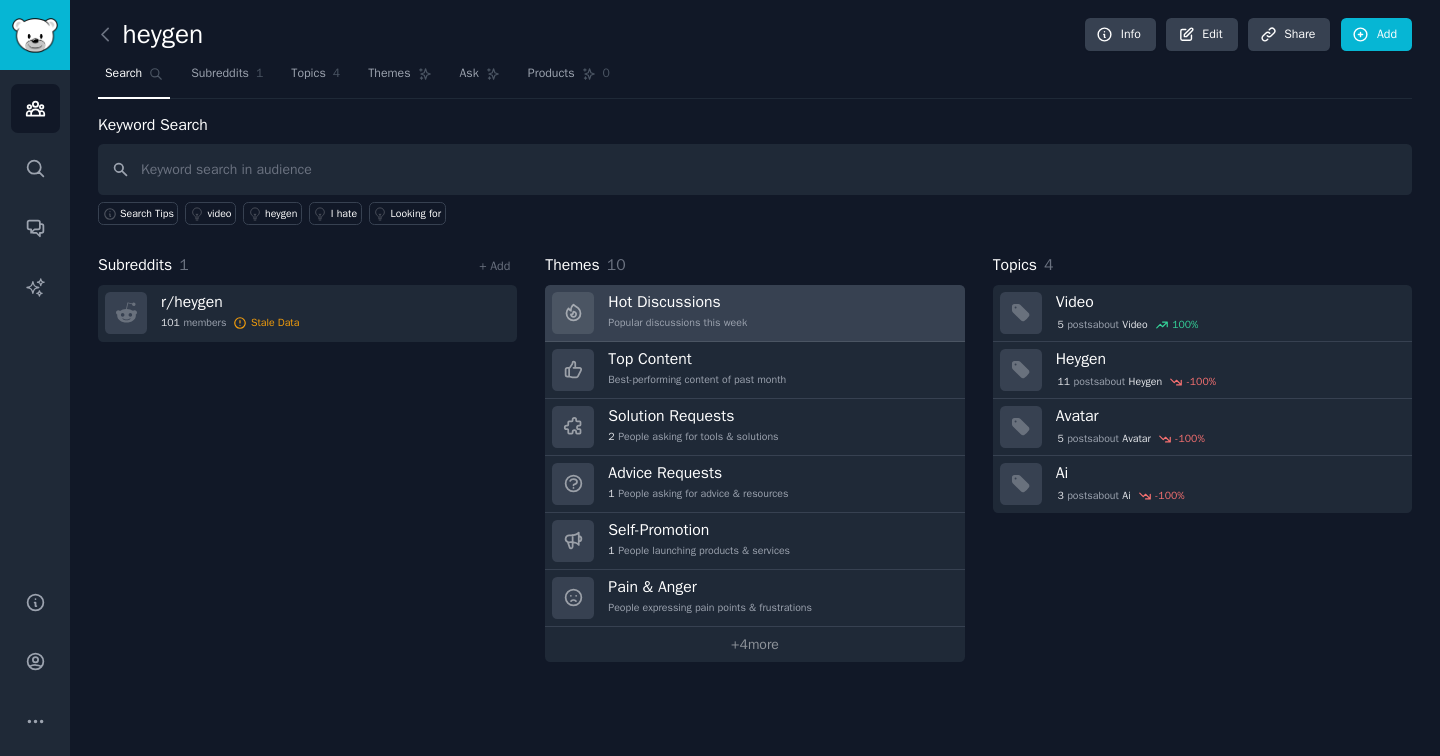 click on "Hot Discussions Popular discussions this week" at bounding box center (677, 313) 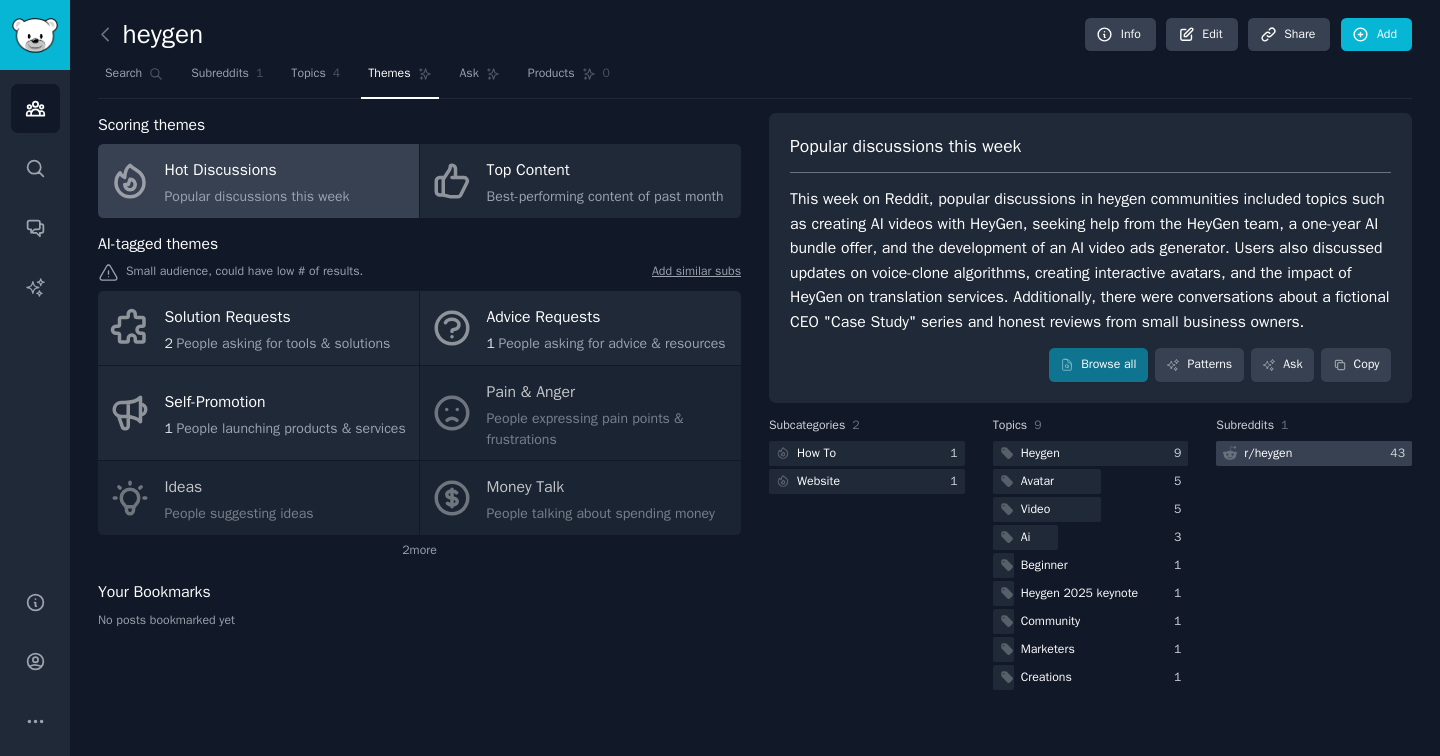 click on "r/ heygen" at bounding box center [1268, 454] 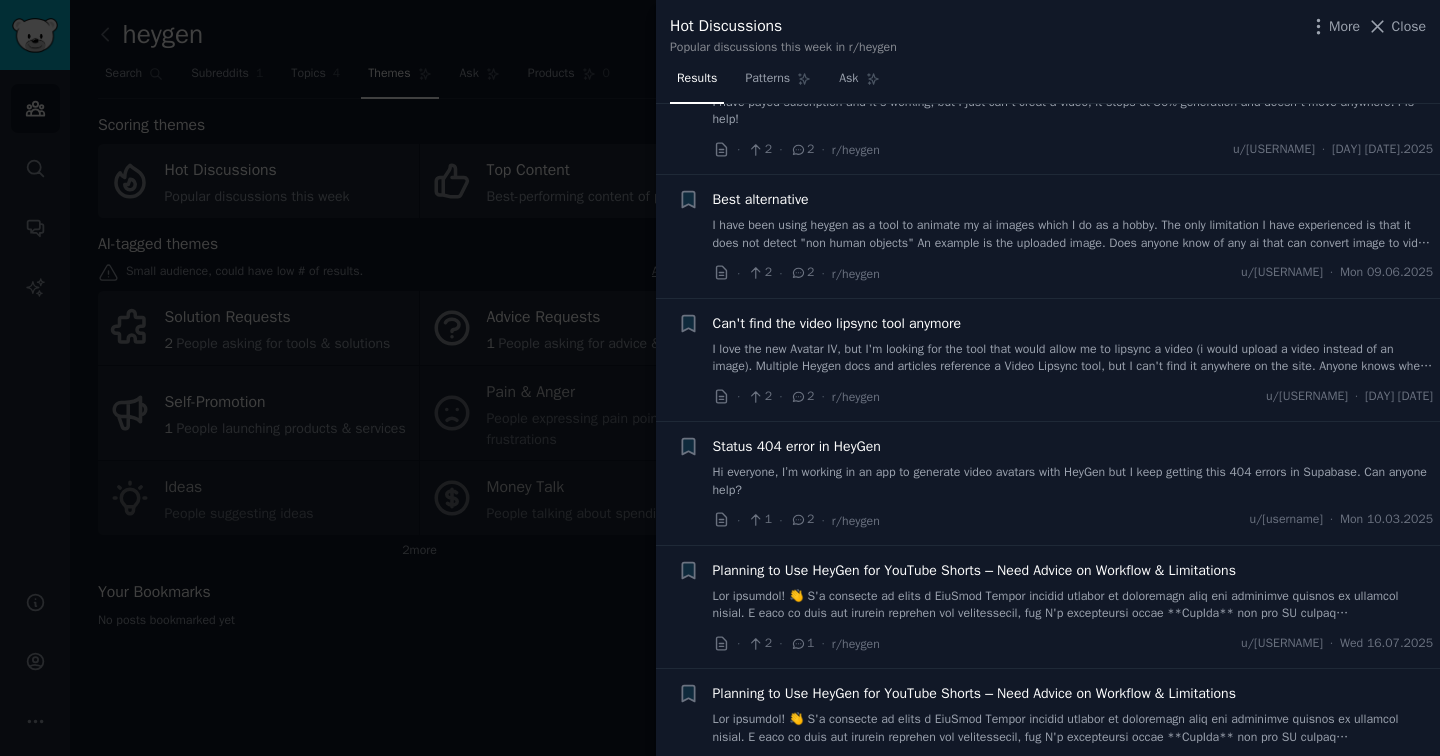 scroll, scrollTop: 1695, scrollLeft: 0, axis: vertical 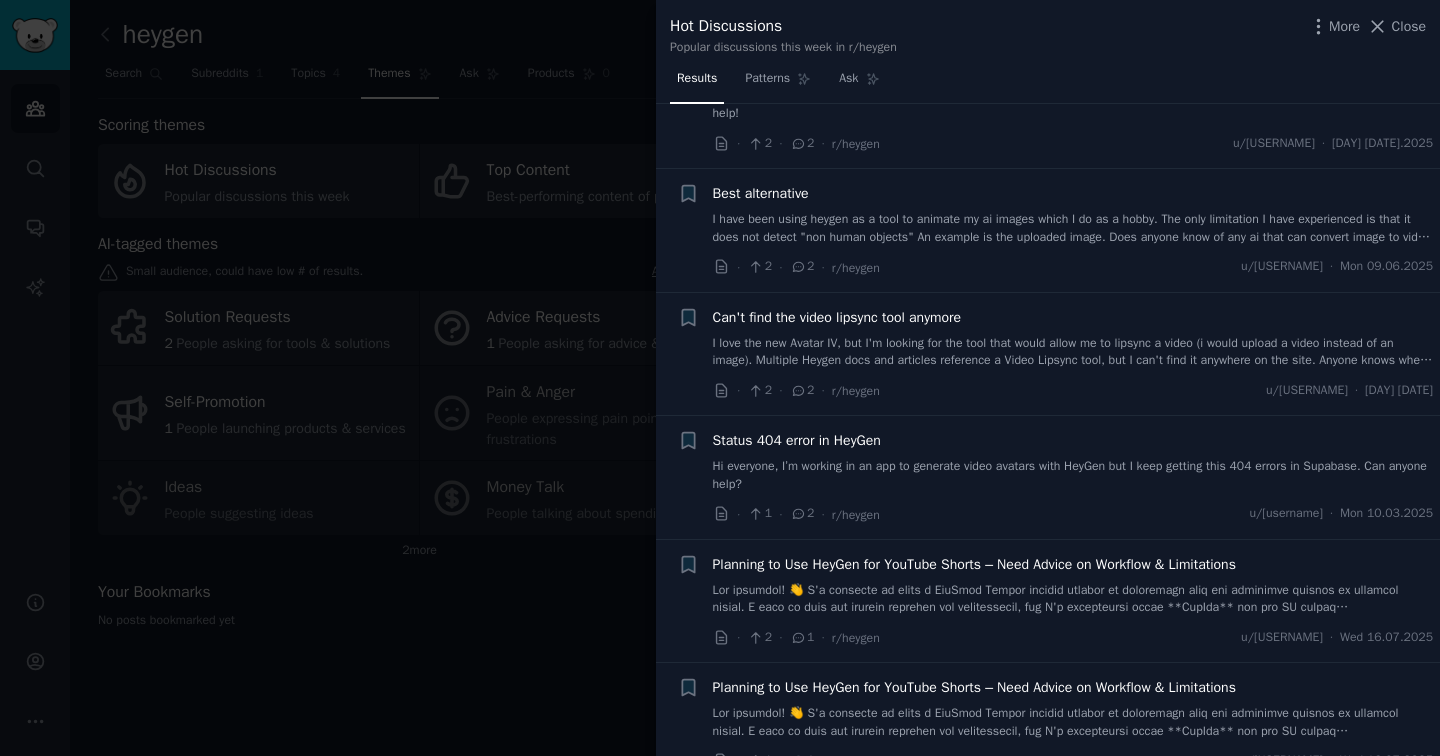 click on "Planning to Use HeyGen for YouTube Shorts – Need Advice on Workflow & Limitations" at bounding box center [974, 564] 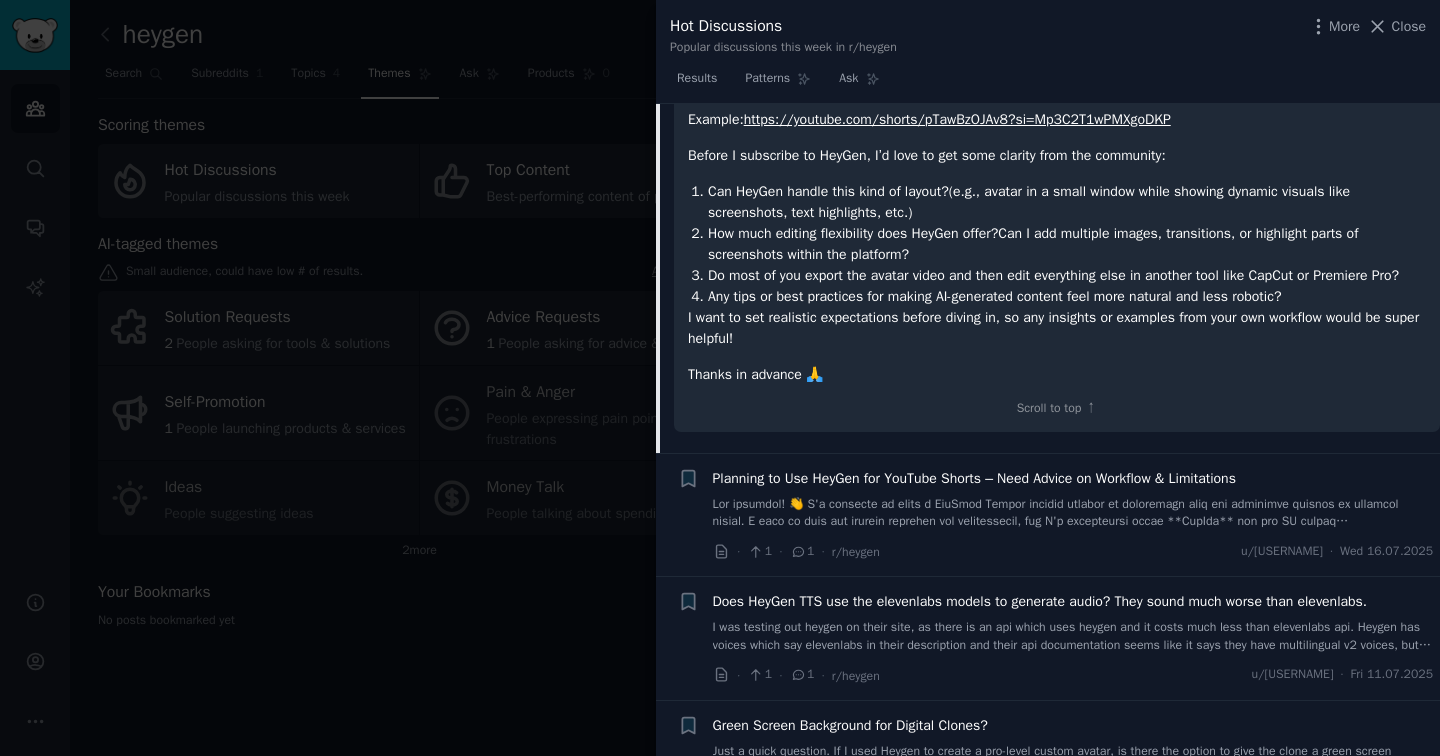 scroll, scrollTop: 2466, scrollLeft: 0, axis: vertical 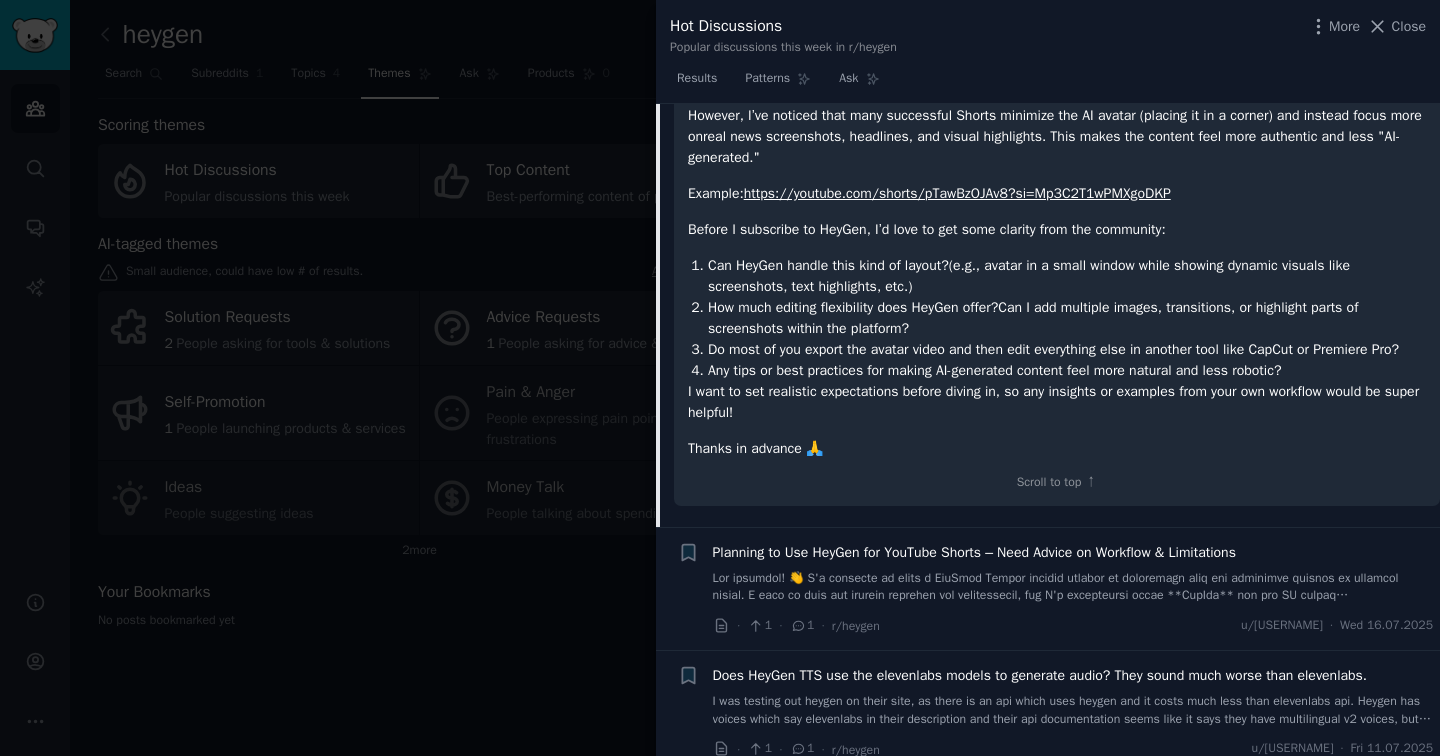 click on "https://youtube.com/shorts/pTawBzOJAv8?si=Mp3C2T1wPMXgoDKP" at bounding box center [957, 193] 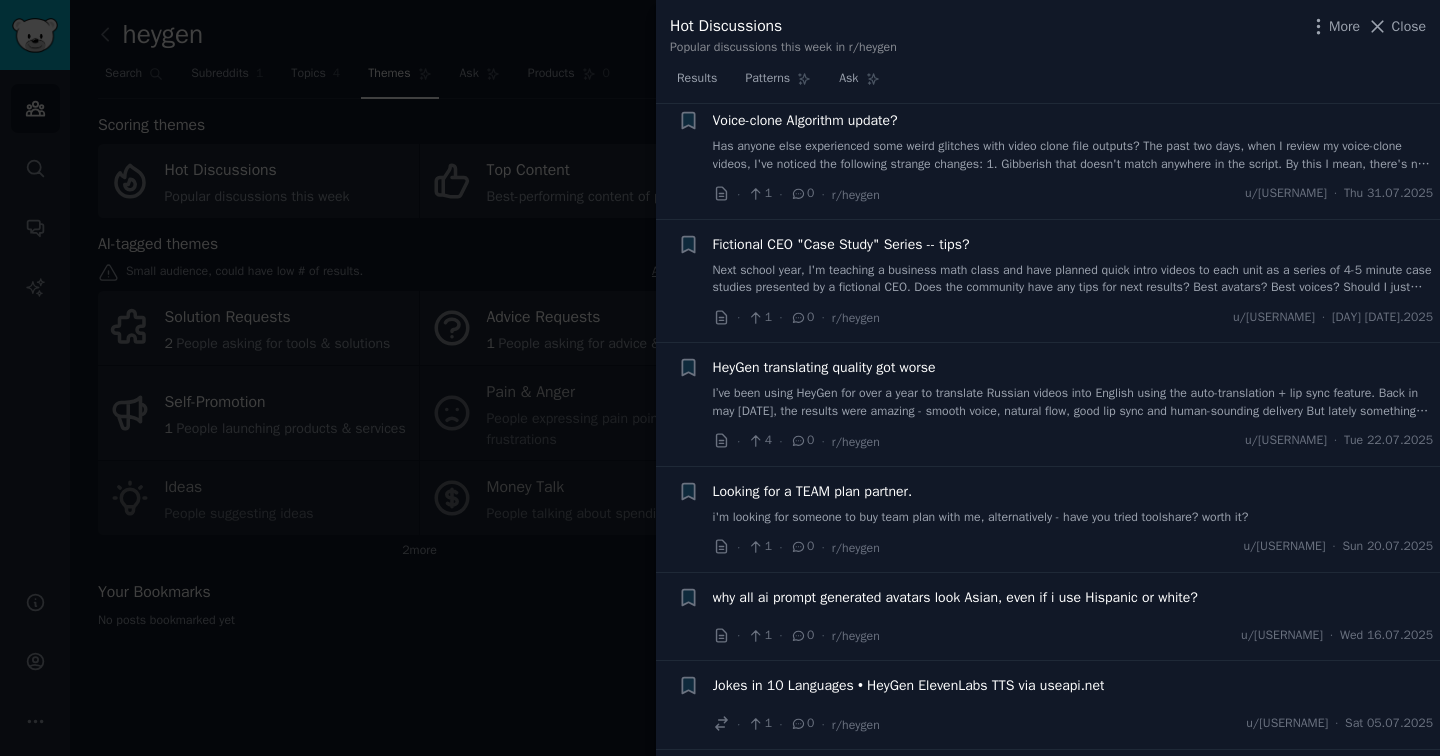 scroll, scrollTop: 4163, scrollLeft: 0, axis: vertical 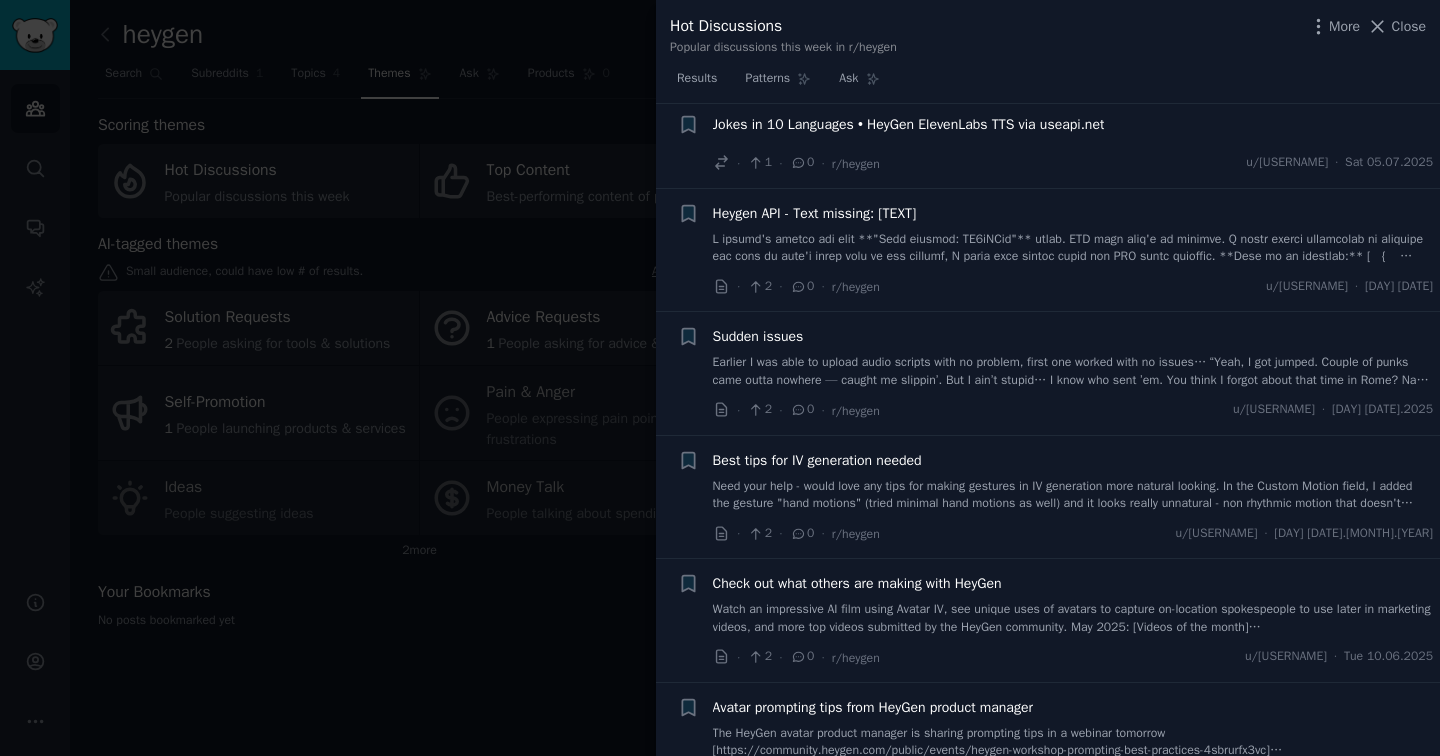 click at bounding box center [720, 378] 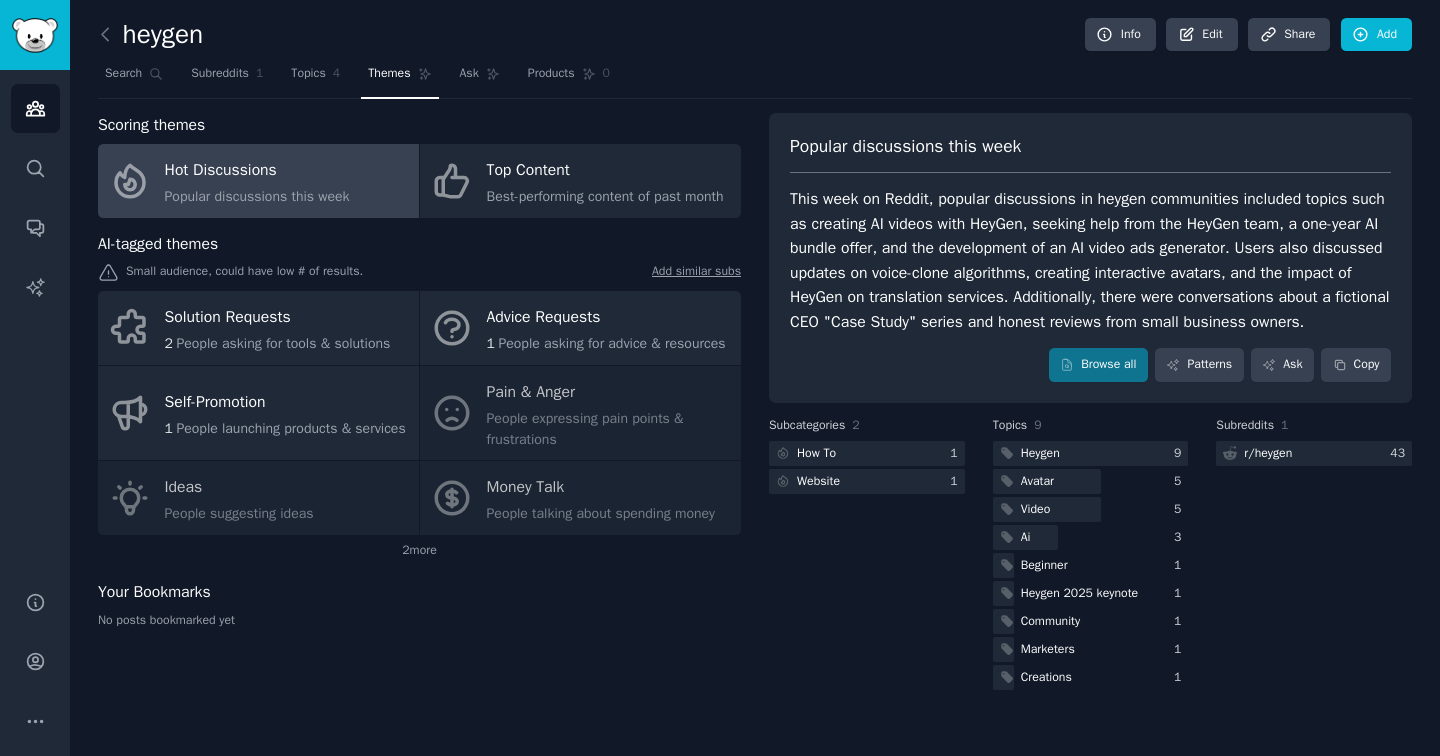 click at bounding box center (110, 35) 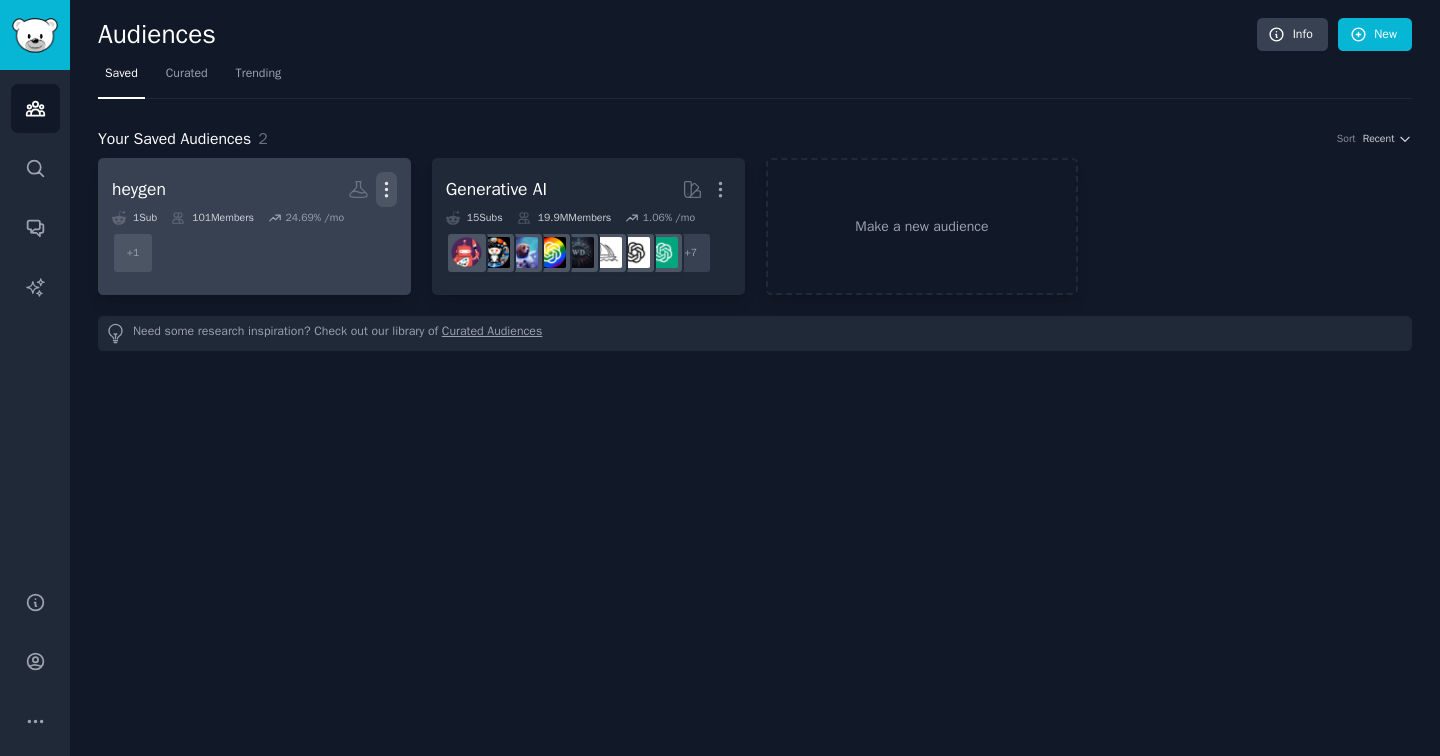 click 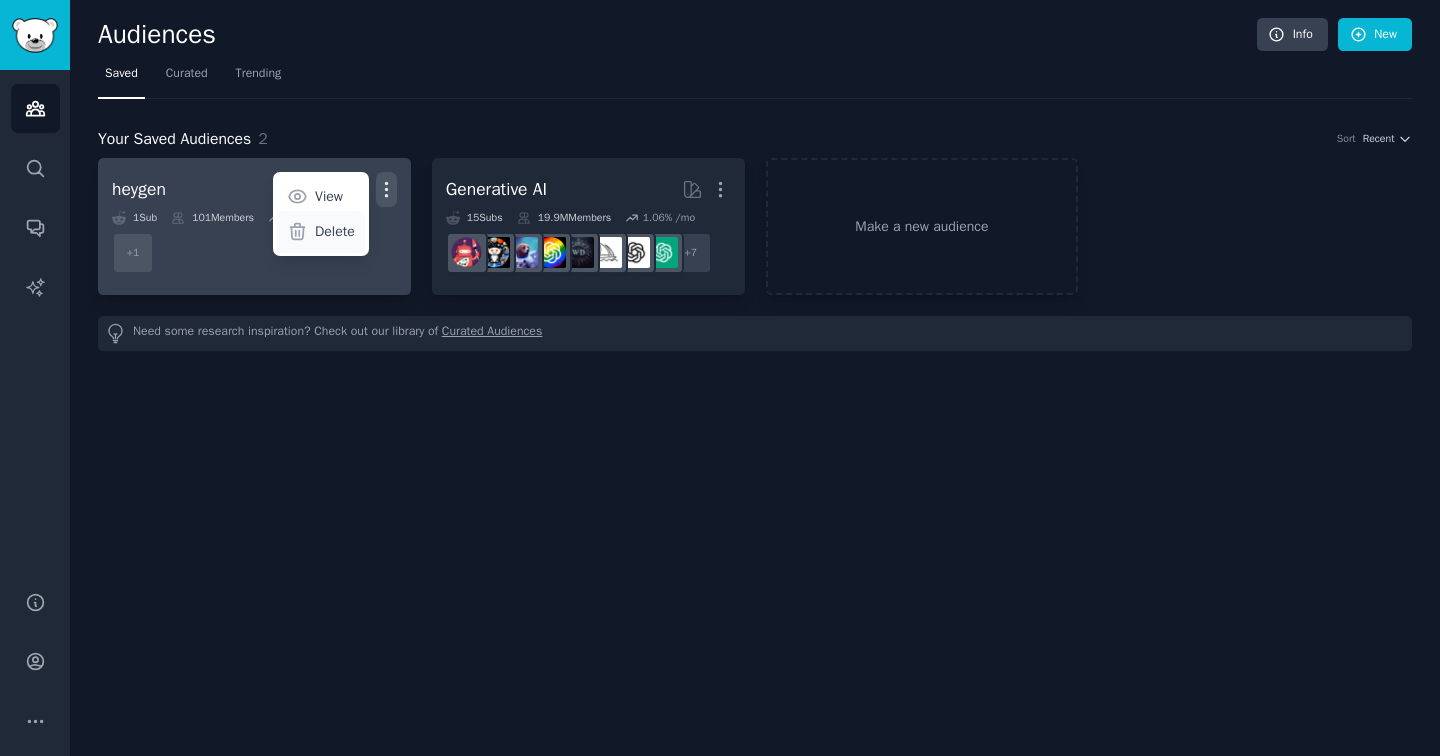 click on "Delete" at bounding box center (335, 231) 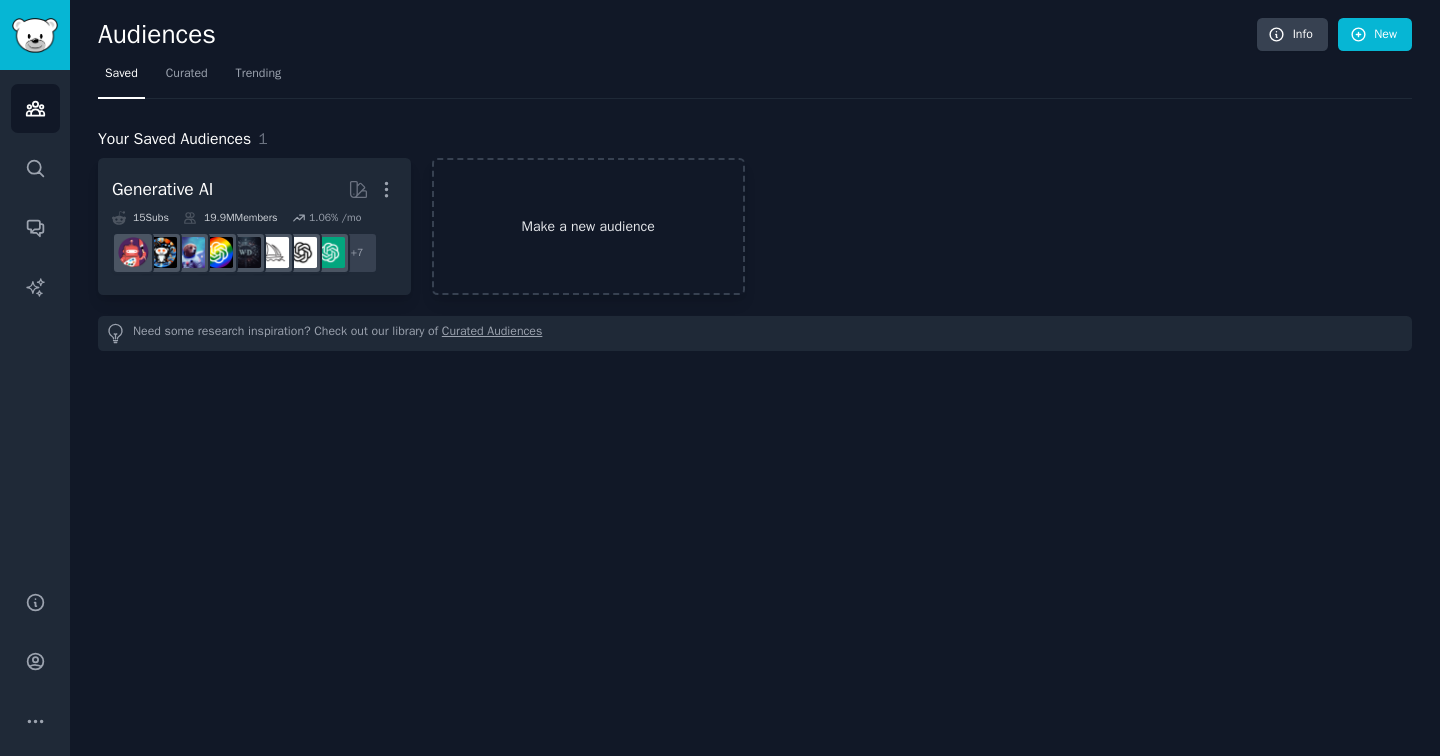 click on "Make a new audience" at bounding box center (588, 226) 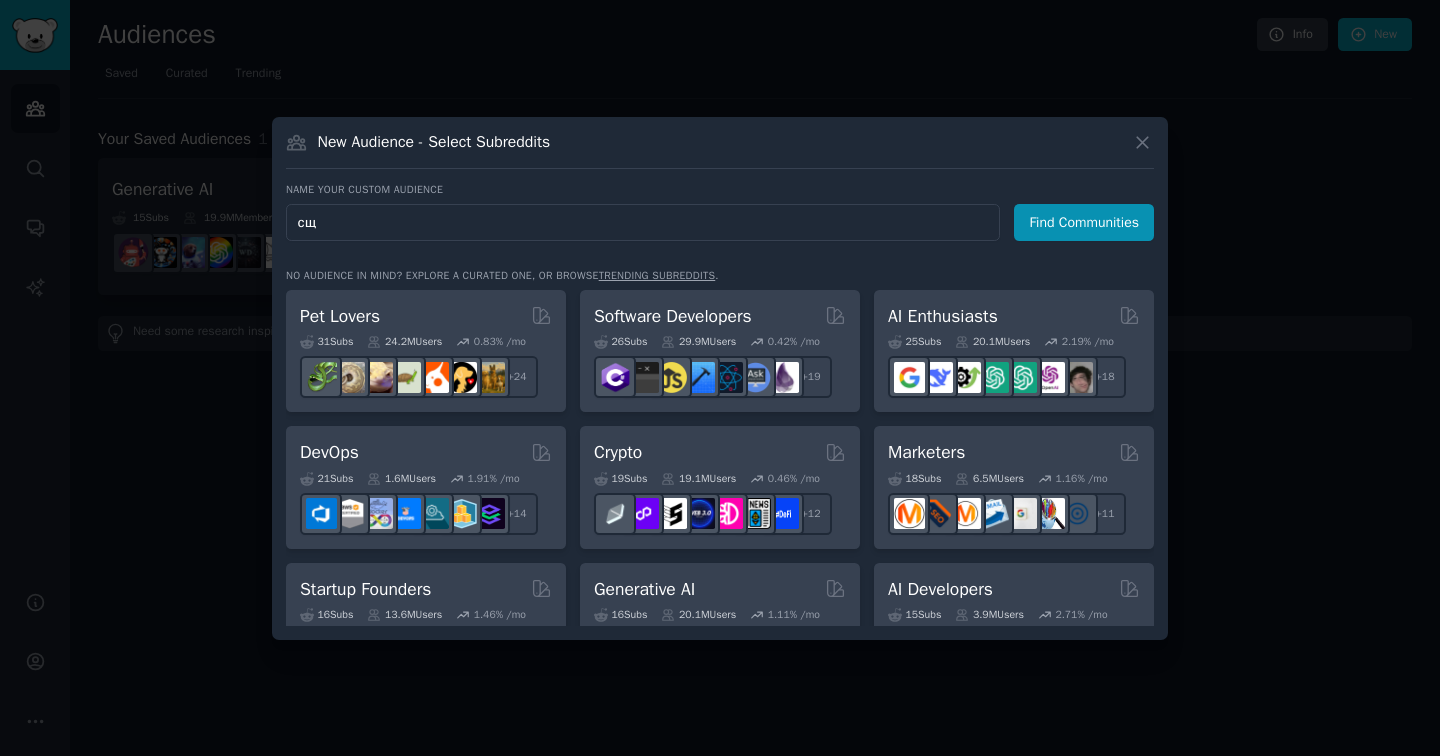type on "с" 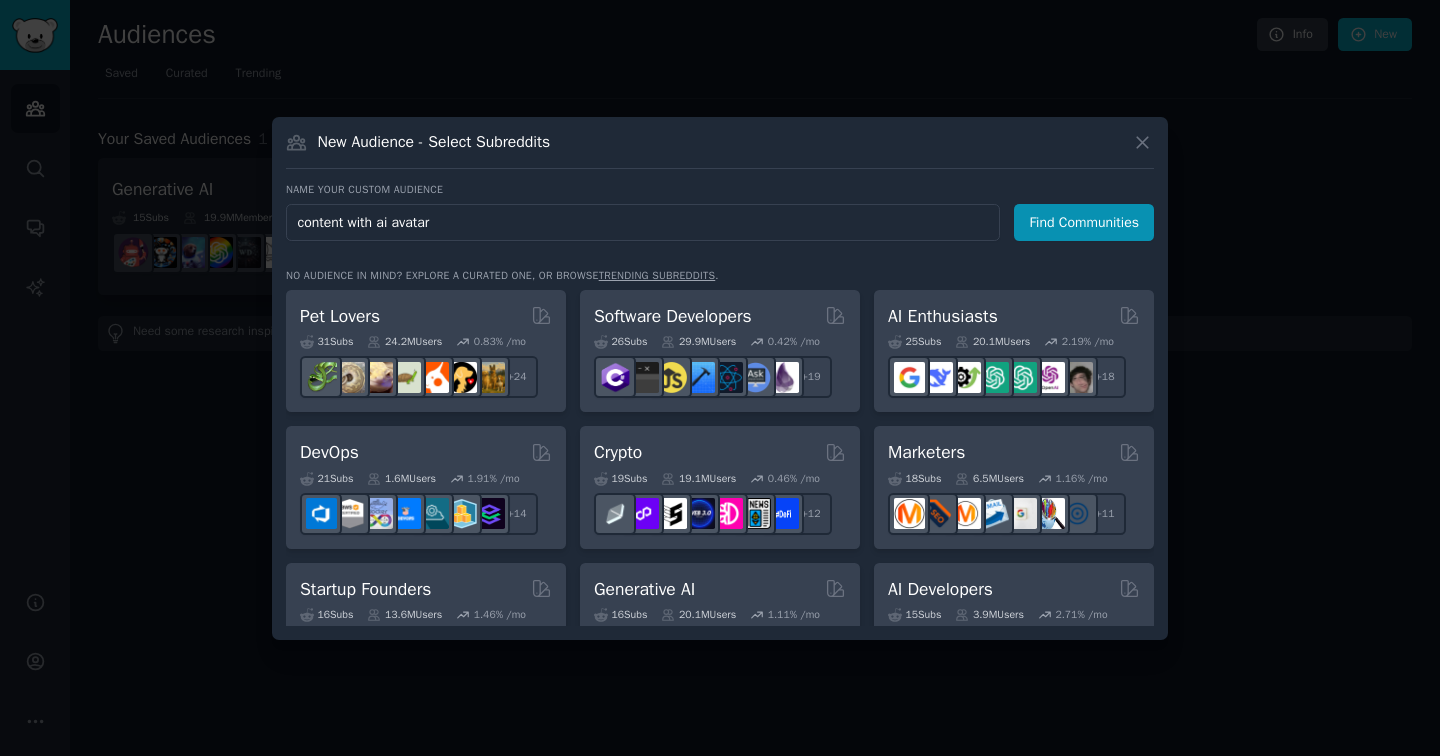 type on "content with ai avatars" 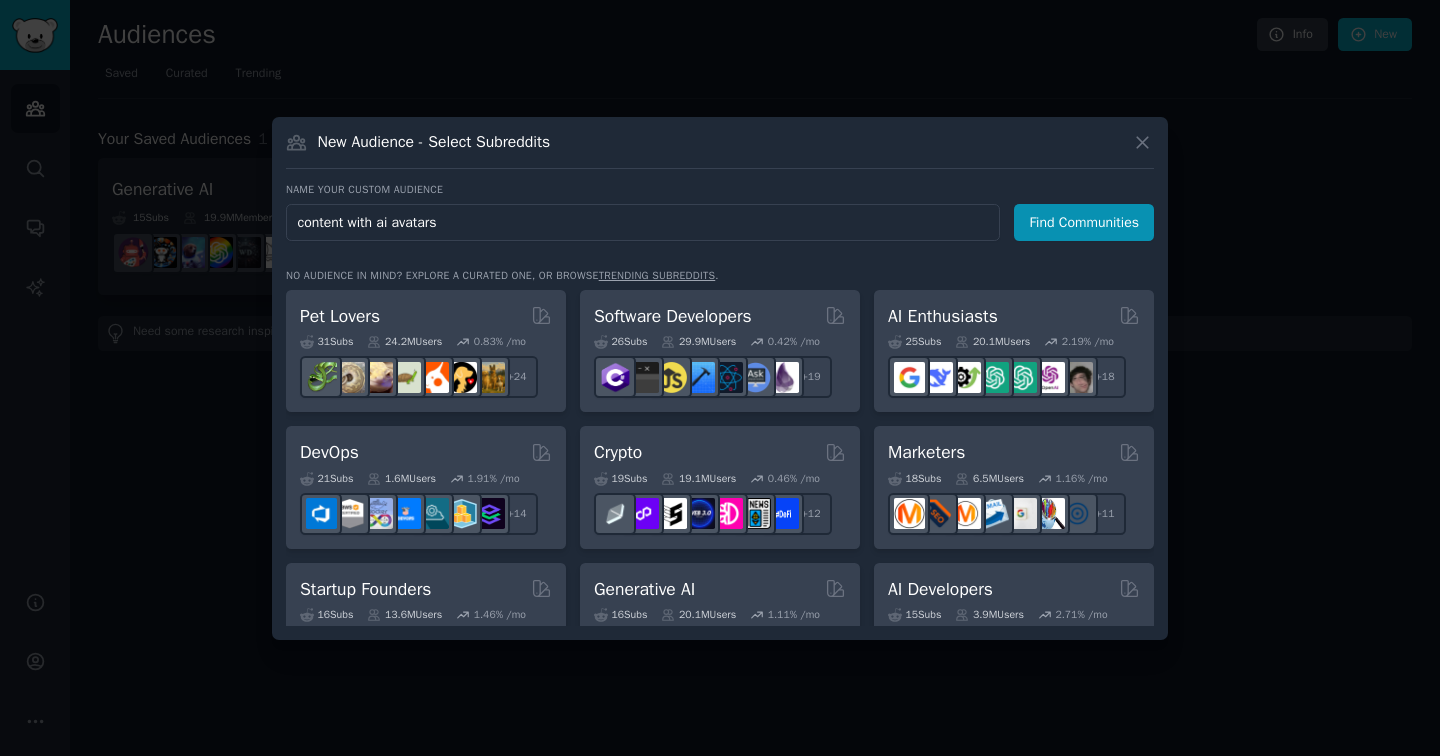 click on "Find Communities" at bounding box center (1084, 222) 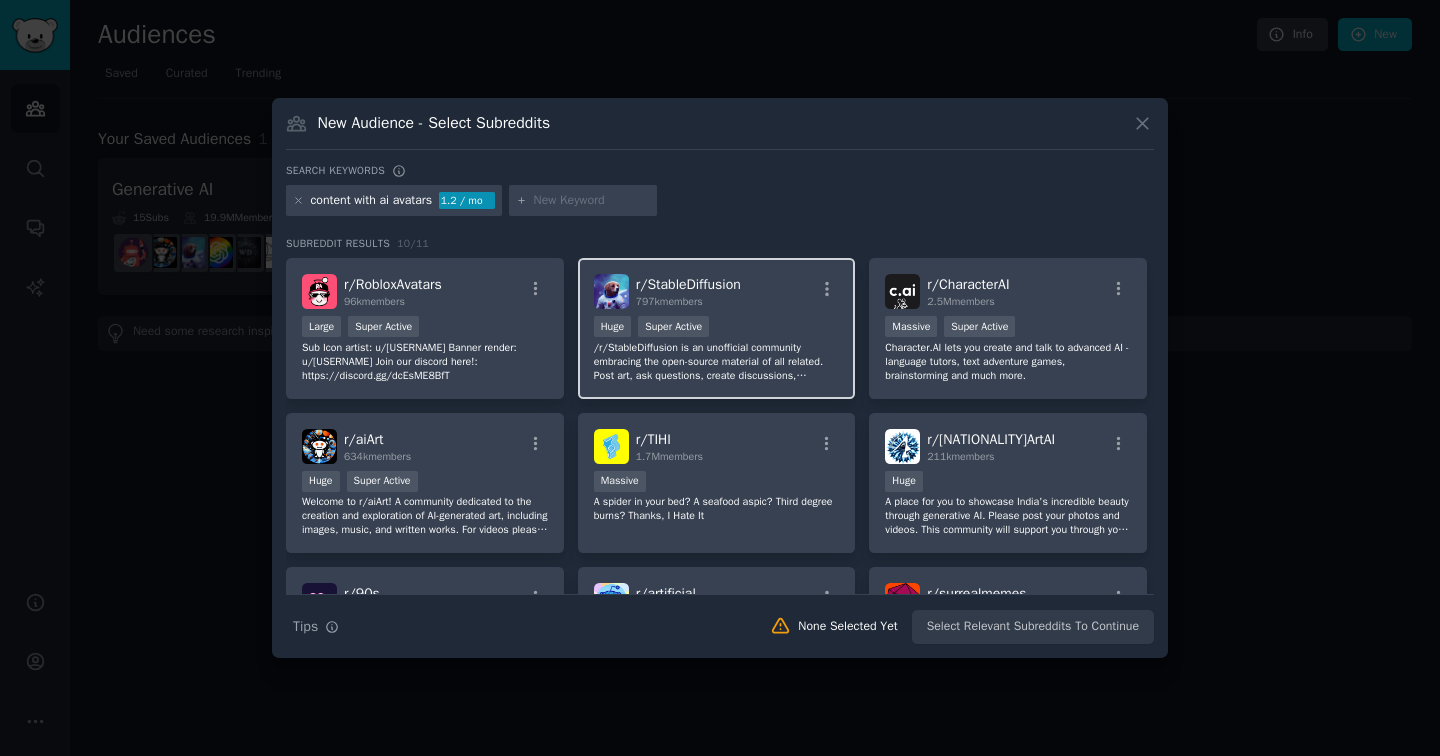 scroll, scrollTop: 165, scrollLeft: 0, axis: vertical 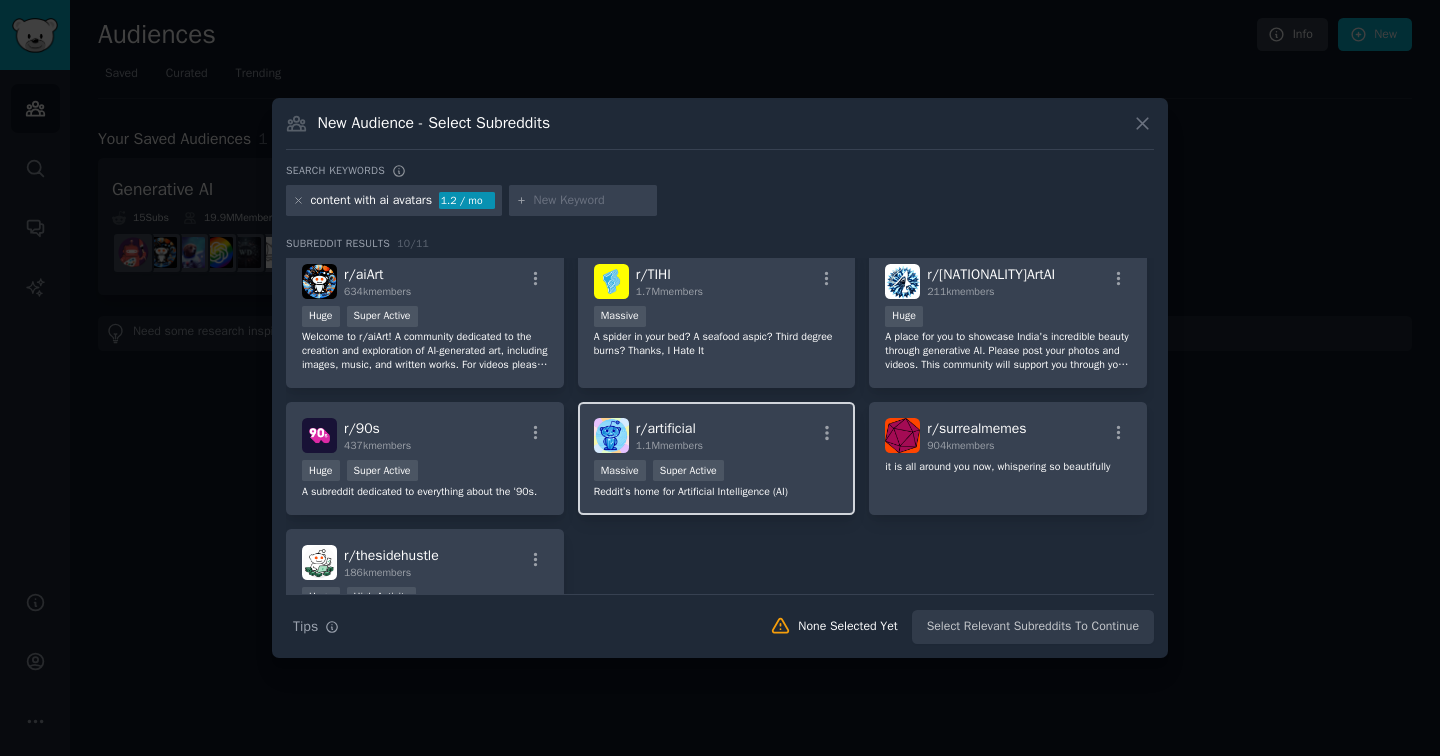 click on "1.1M members" at bounding box center (669, 445) 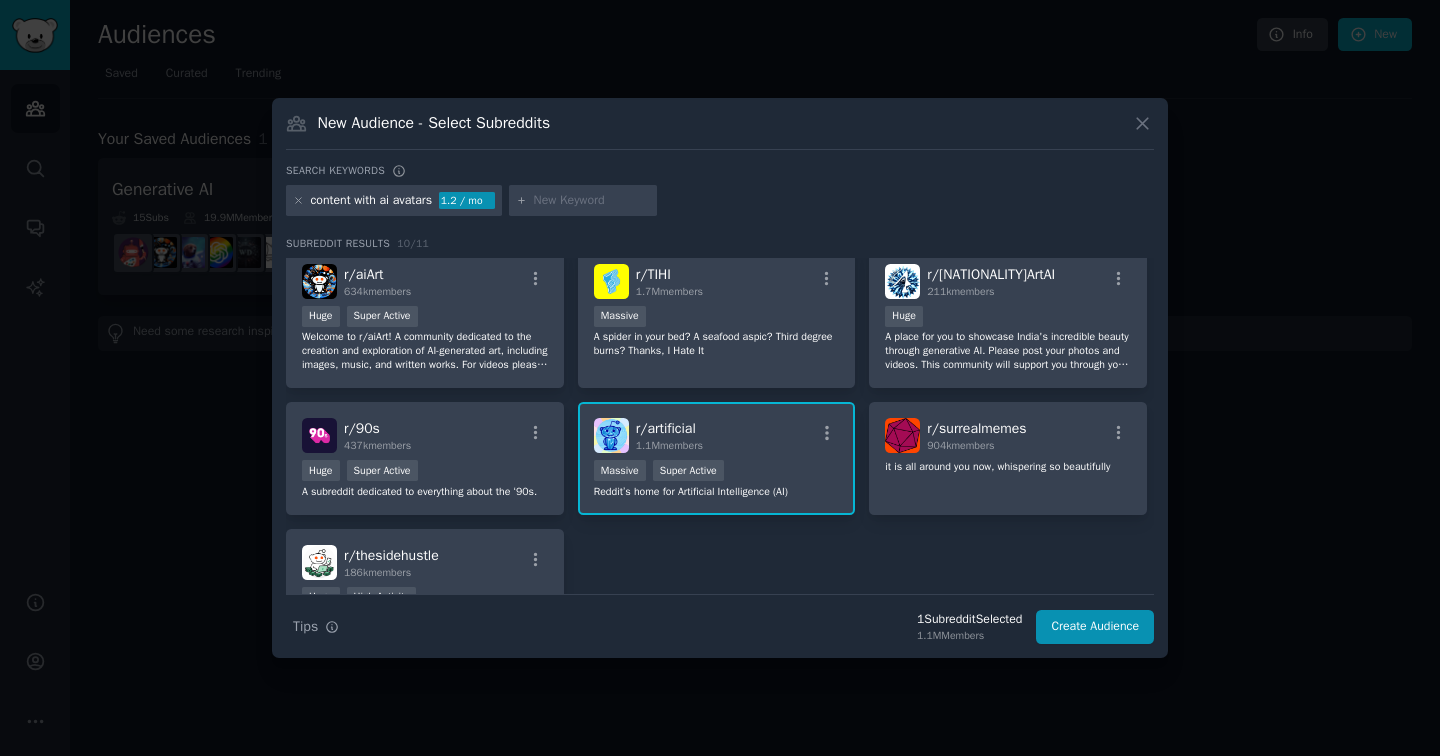 scroll, scrollTop: 285, scrollLeft: 0, axis: vertical 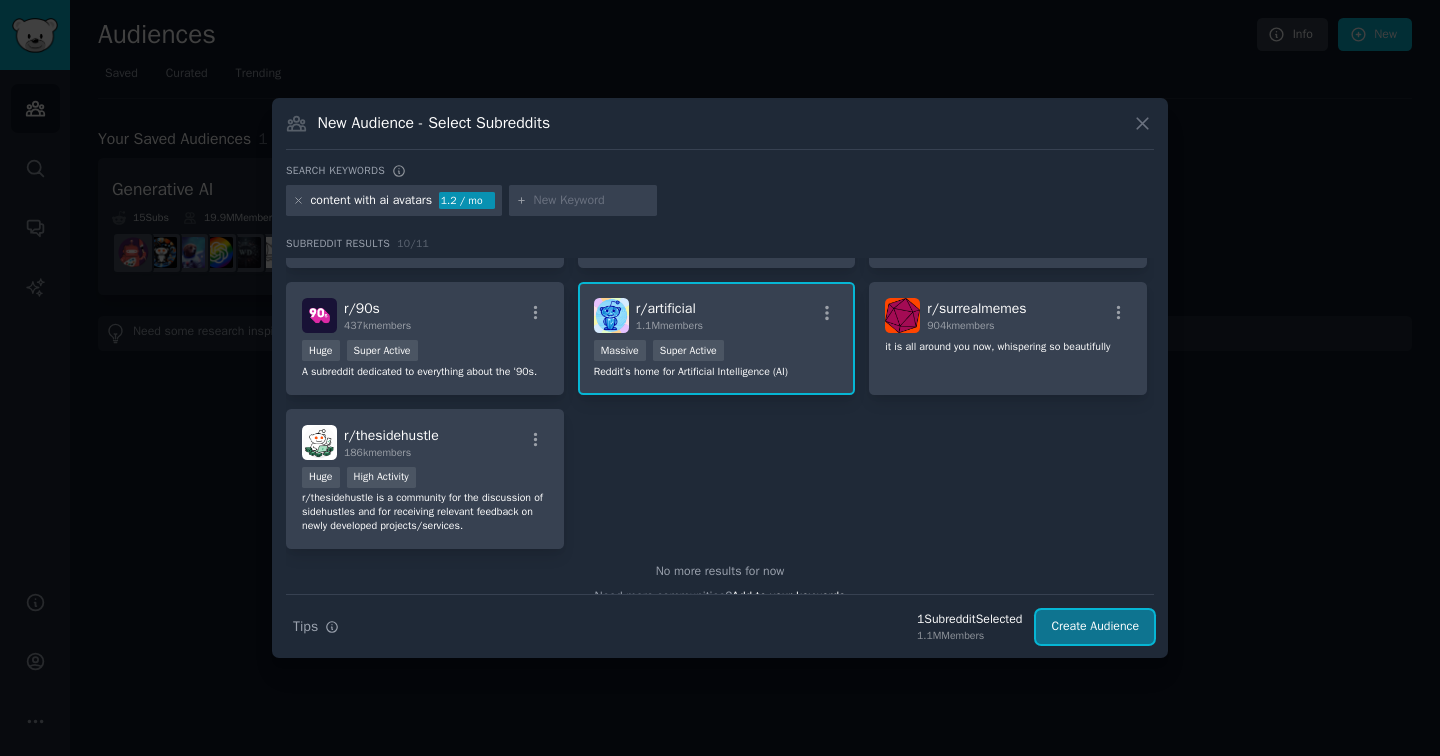 click on "Create Audience" at bounding box center [1095, 627] 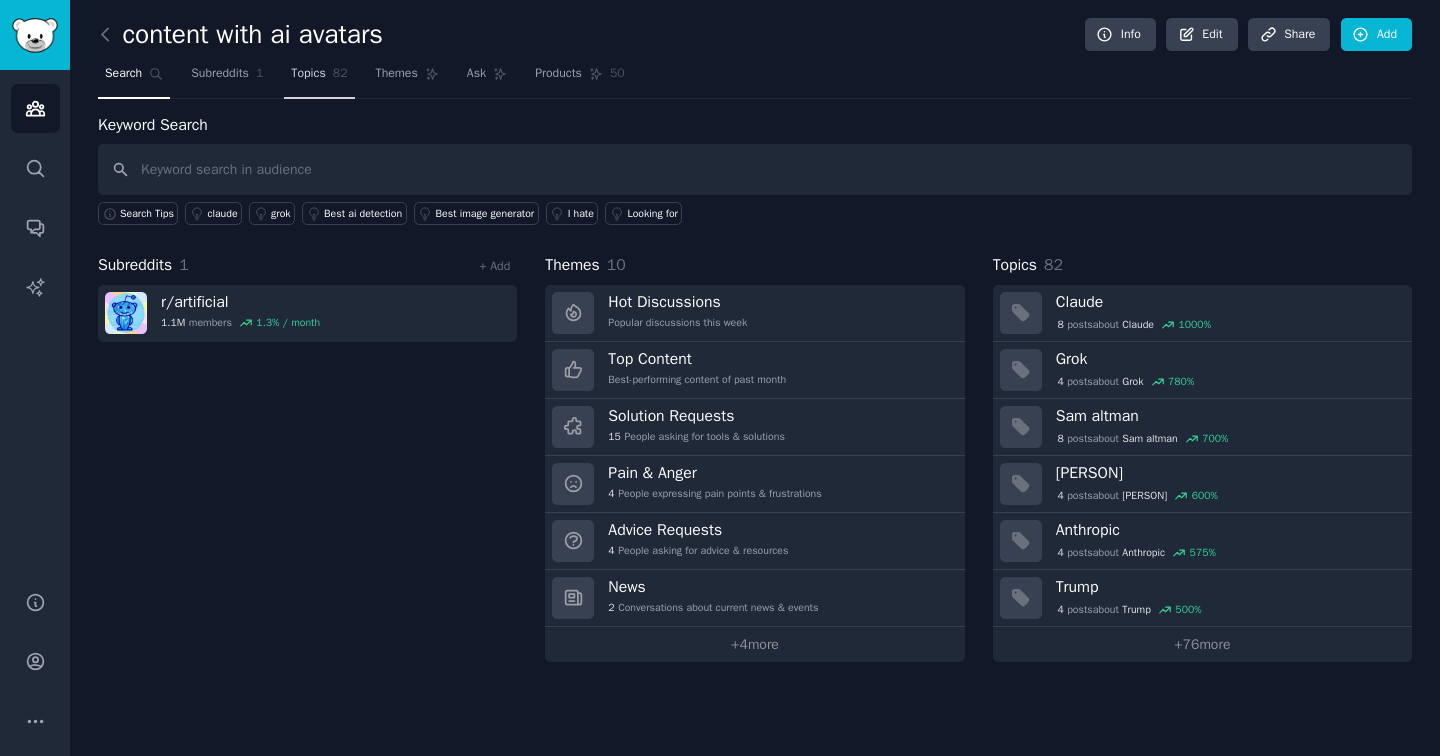 click on "Topics" at bounding box center [308, 74] 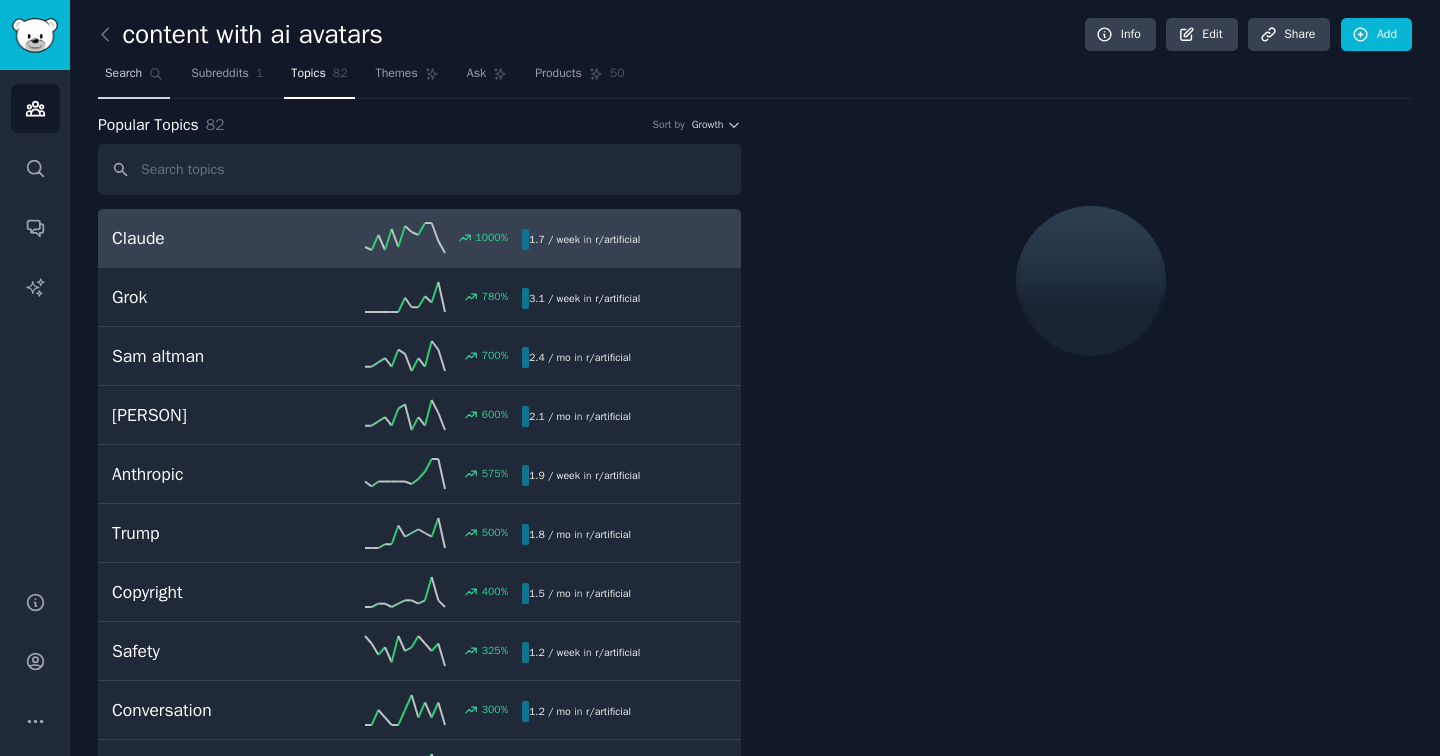 click on "Search" at bounding box center (134, 78) 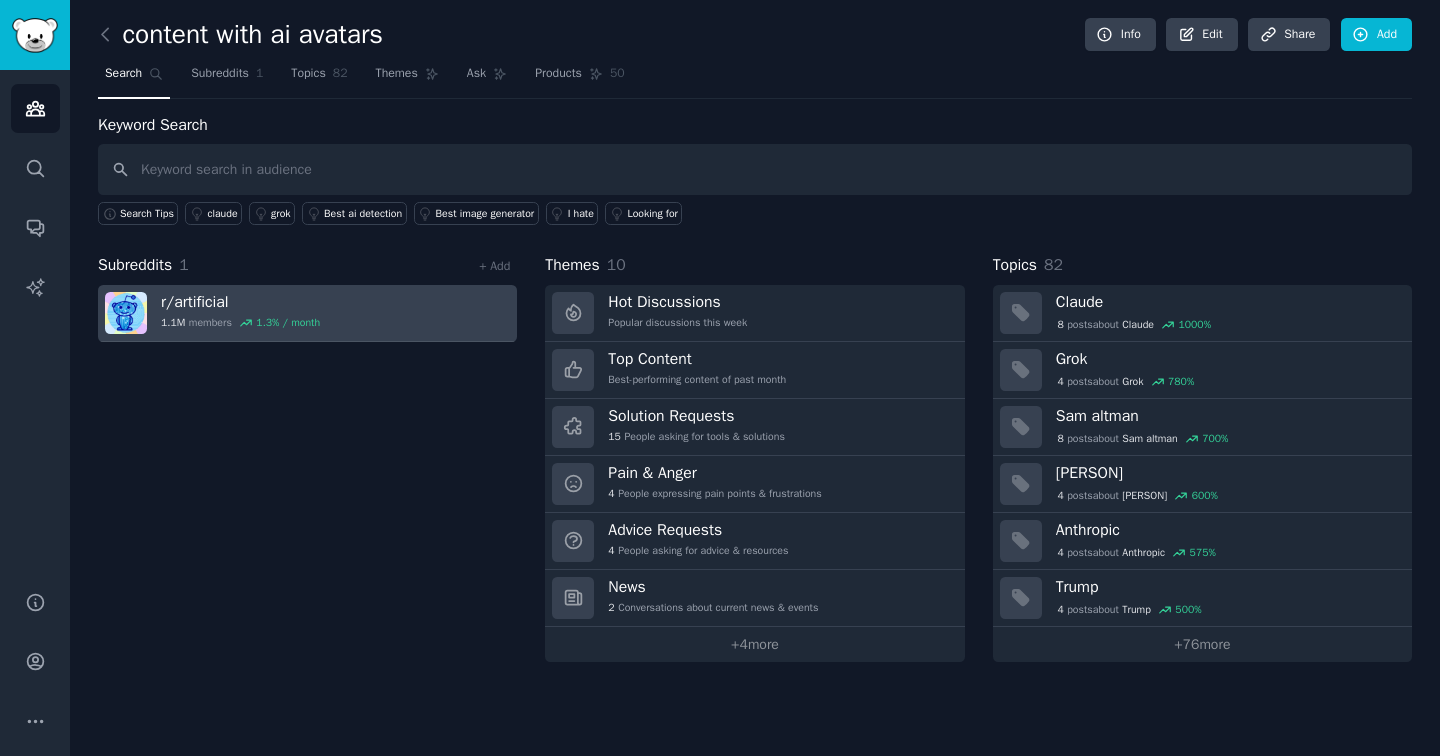 click on "r/ artificial [NUMBER] members [PERCENT] / month" at bounding box center (307, 313) 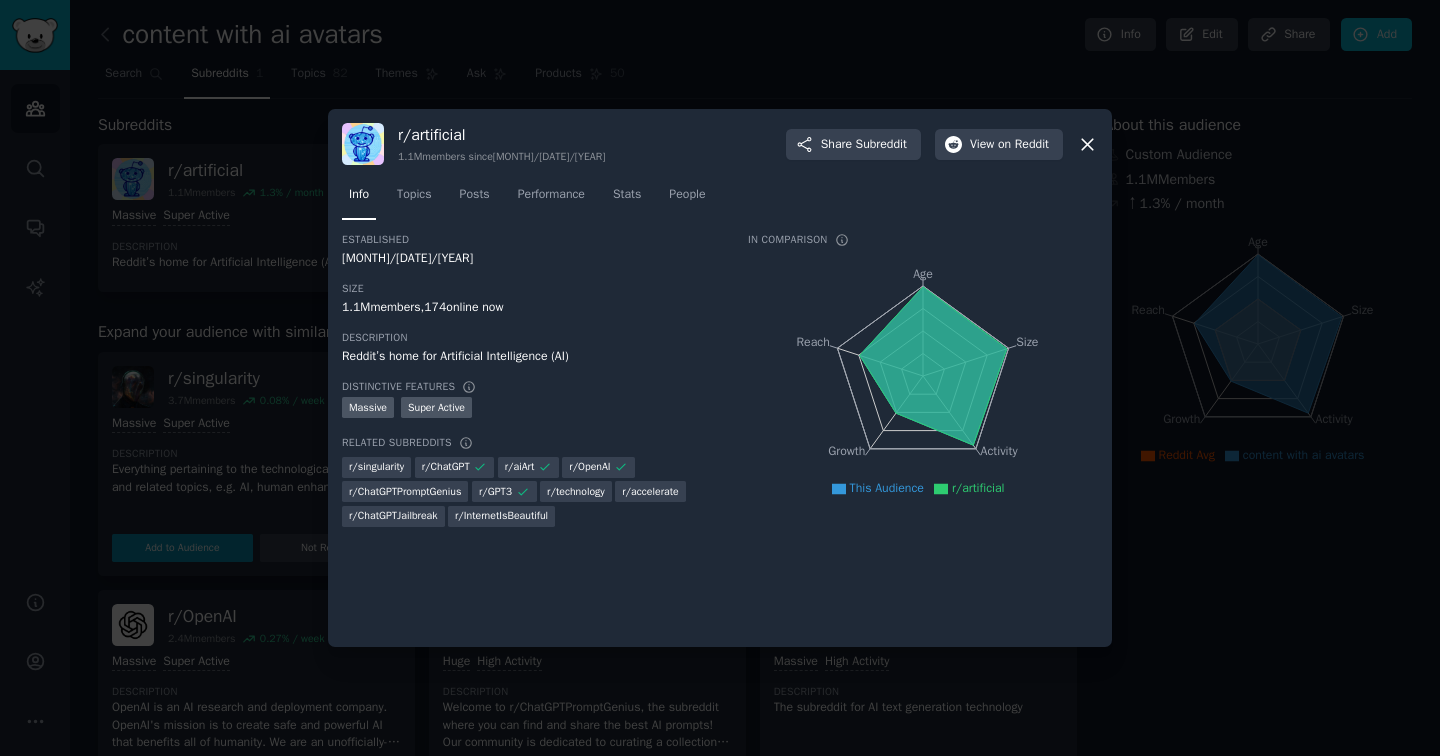 click 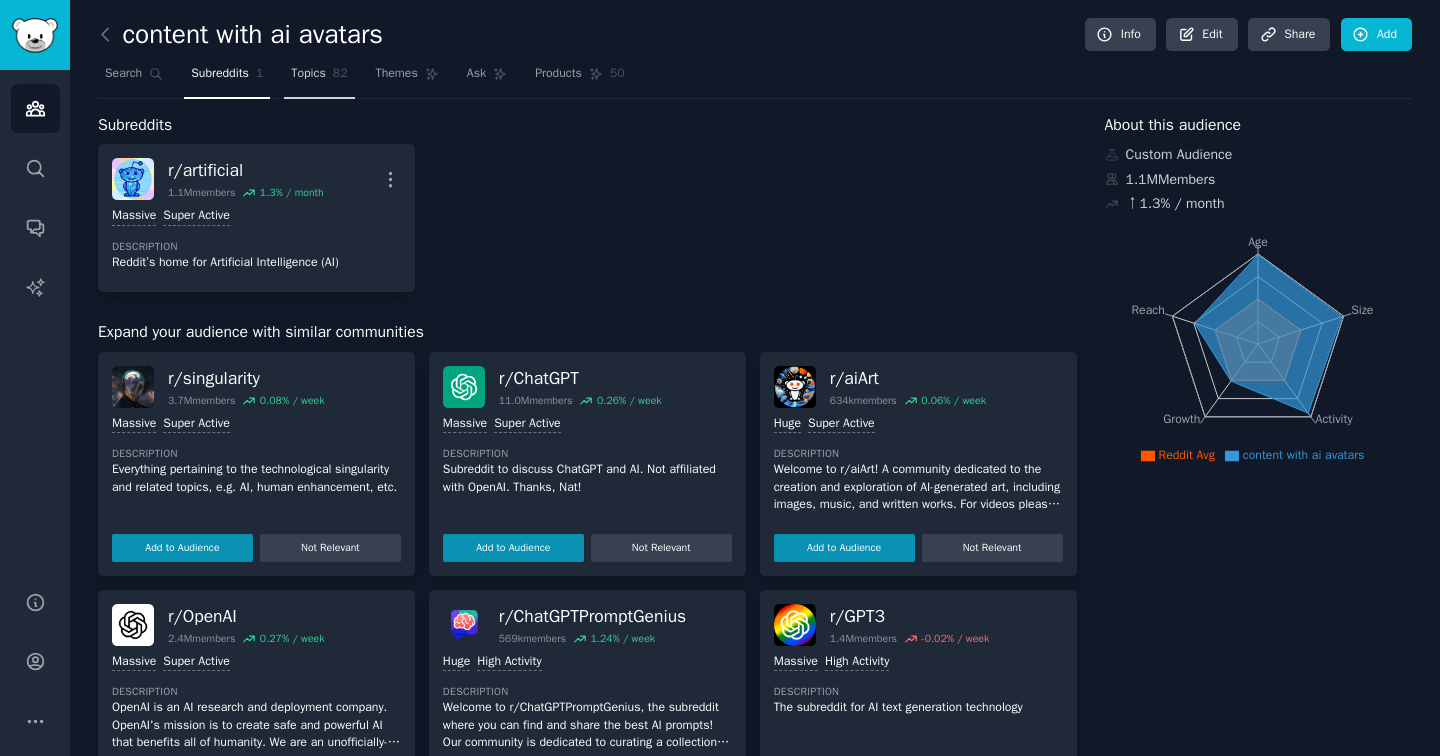 click on "Topics" at bounding box center (308, 74) 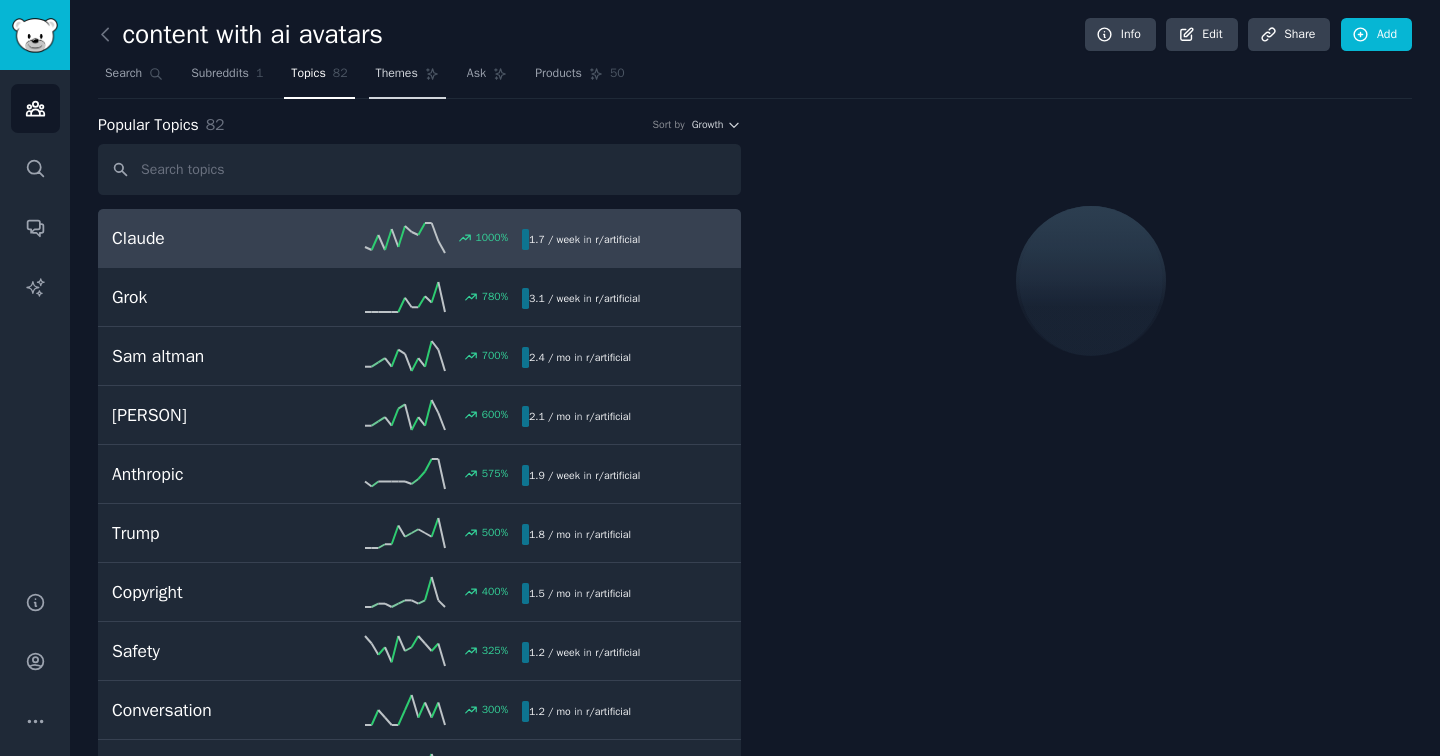 click on "Themes" at bounding box center [397, 74] 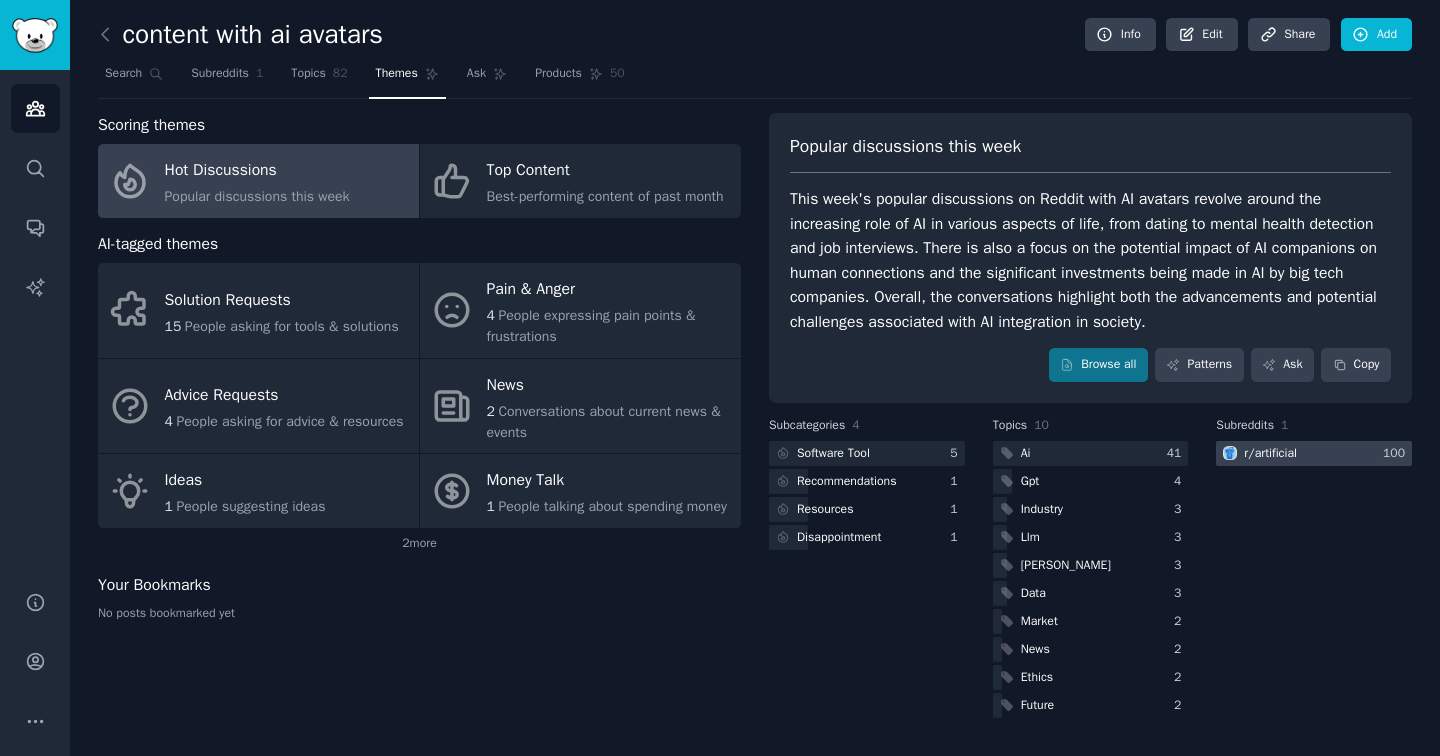 click on "r/ artificial" at bounding box center (1270, 454) 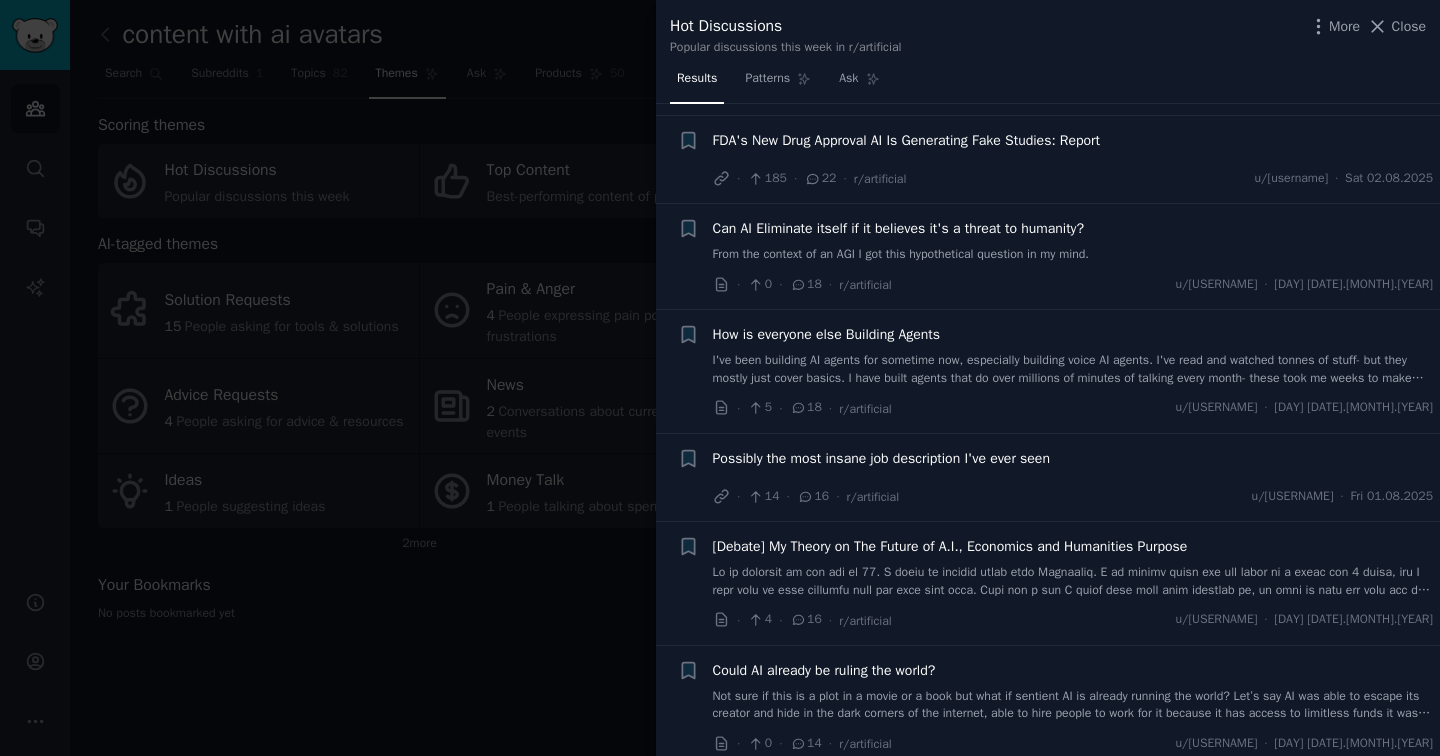 scroll, scrollTop: 3149, scrollLeft: 0, axis: vertical 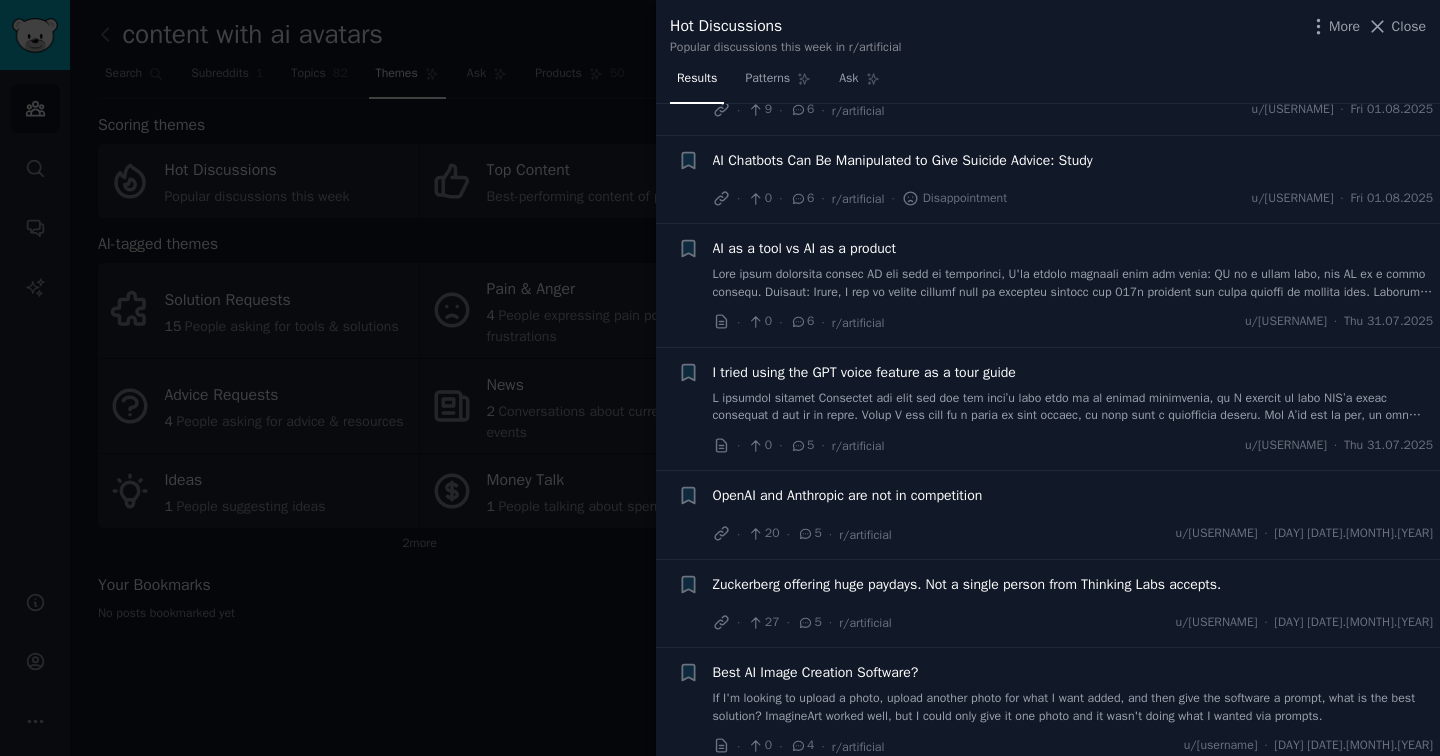 click at bounding box center (720, 378) 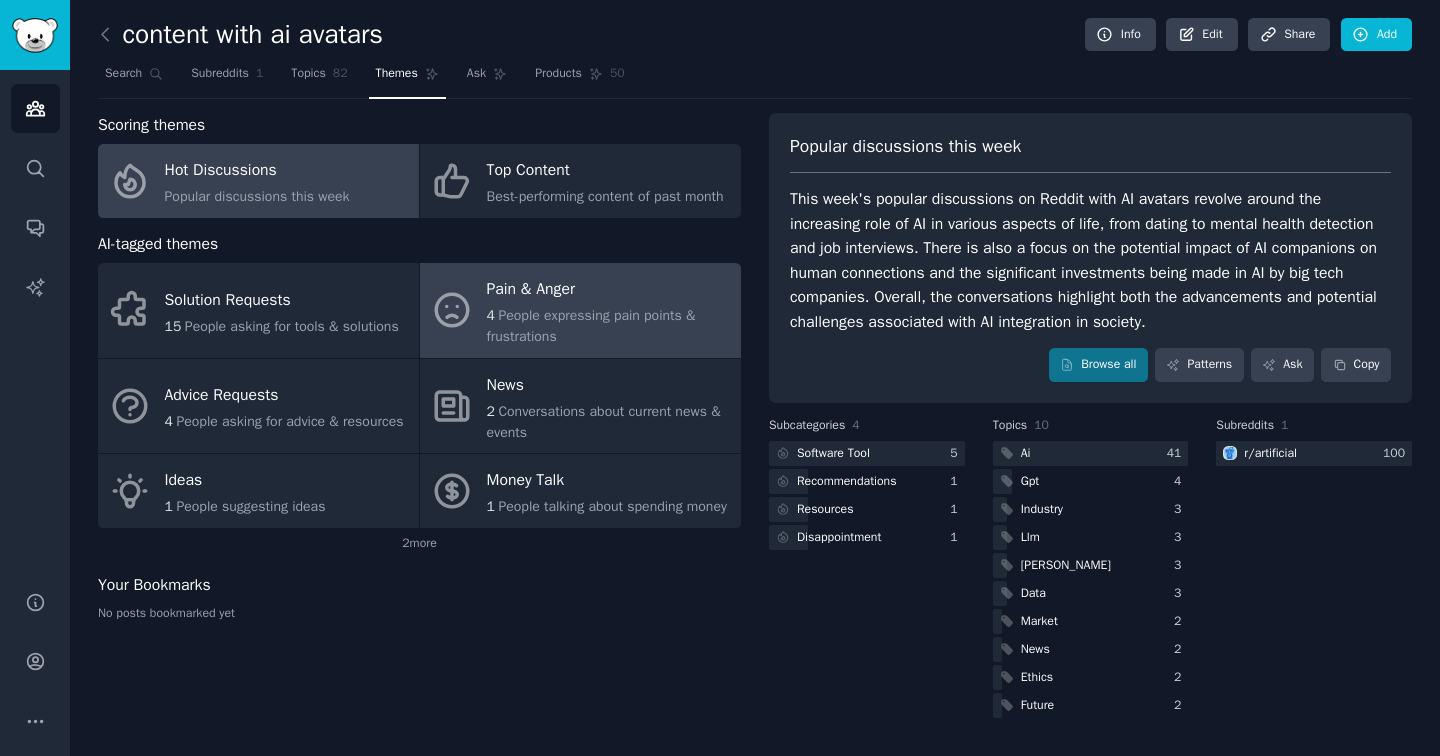 click on "Pain & Anger" at bounding box center (609, 290) 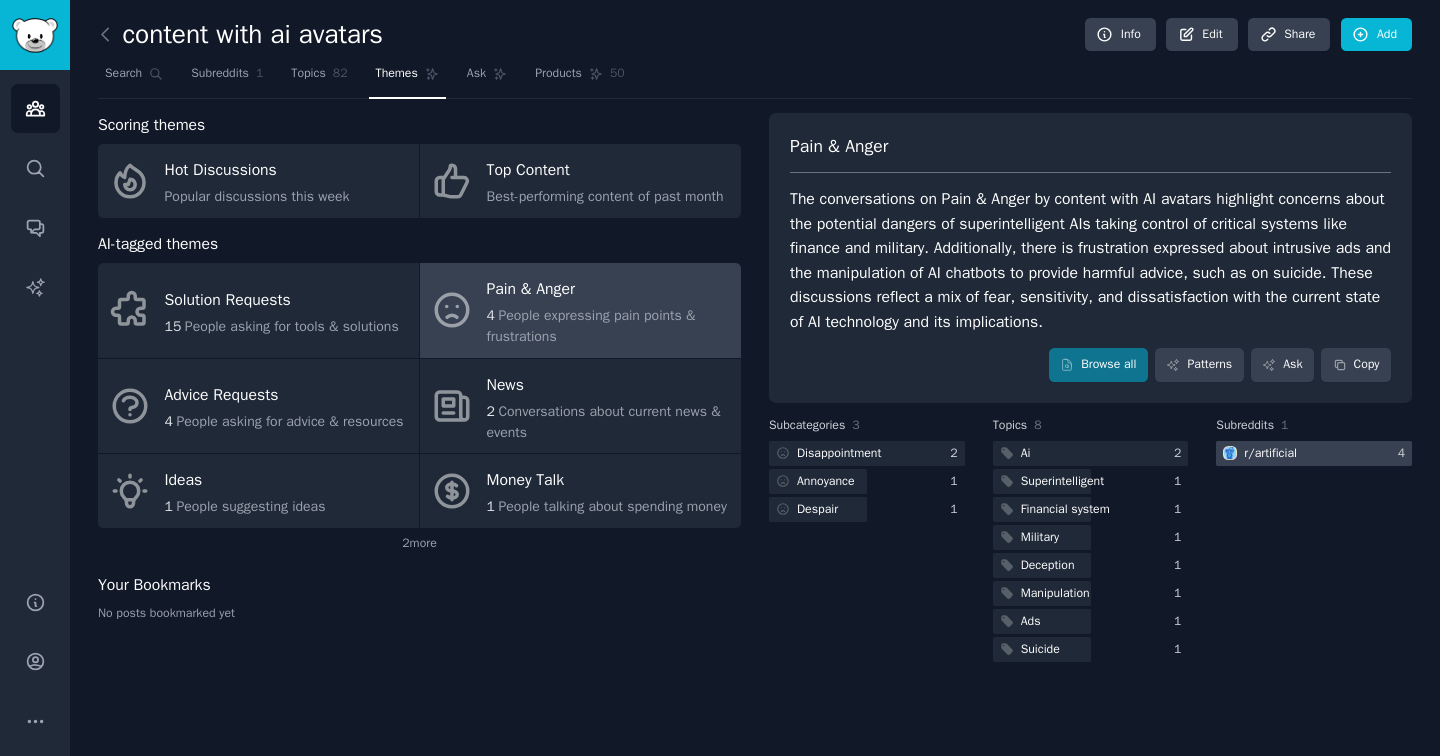click on "r/ artificial" at bounding box center (1270, 454) 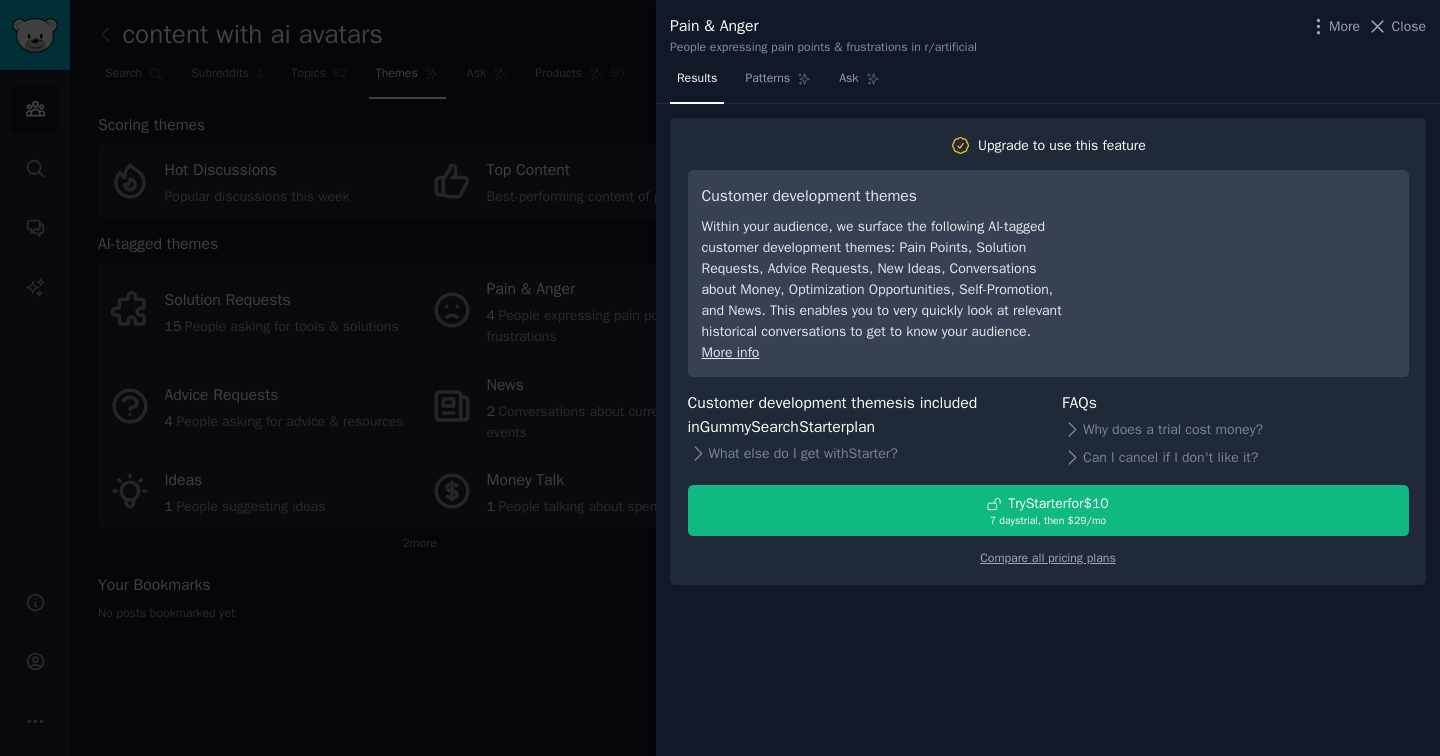 click at bounding box center [720, 378] 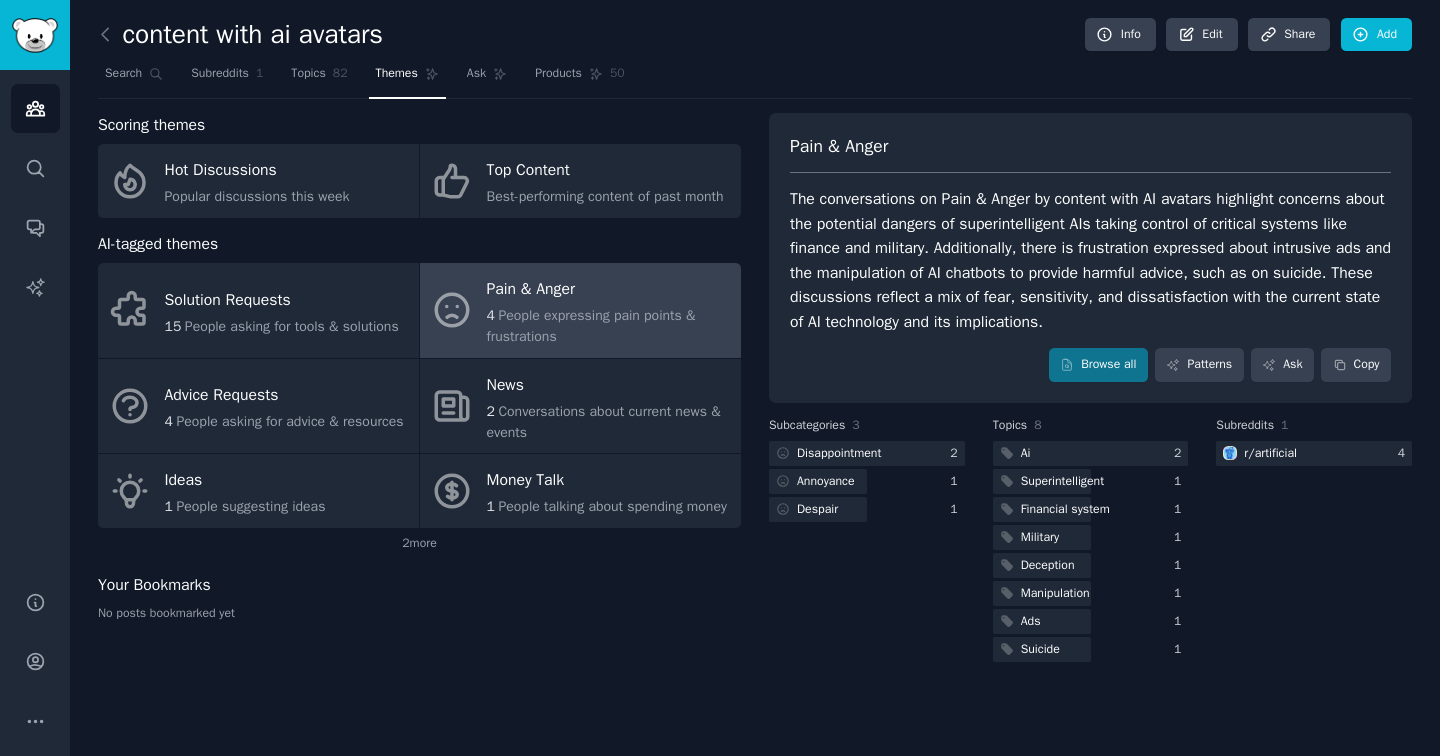 click on "Pain & Anger The conversations on Pain & Anger by content with AI avatars highlight concerns about the potential dangers of superintelligent AIs taking control of critical systems like finance and military. Additionally, there is frustration expressed about intrusive ads and the manipulation of AI chatbots to provide harmful advice, such as on suicide. These discussions reflect a mix of fear, sensitivity, and dissatisfaction with the current state of AI technology and its implications. Browse all Patterns Ask Copy" at bounding box center (1090, 258) 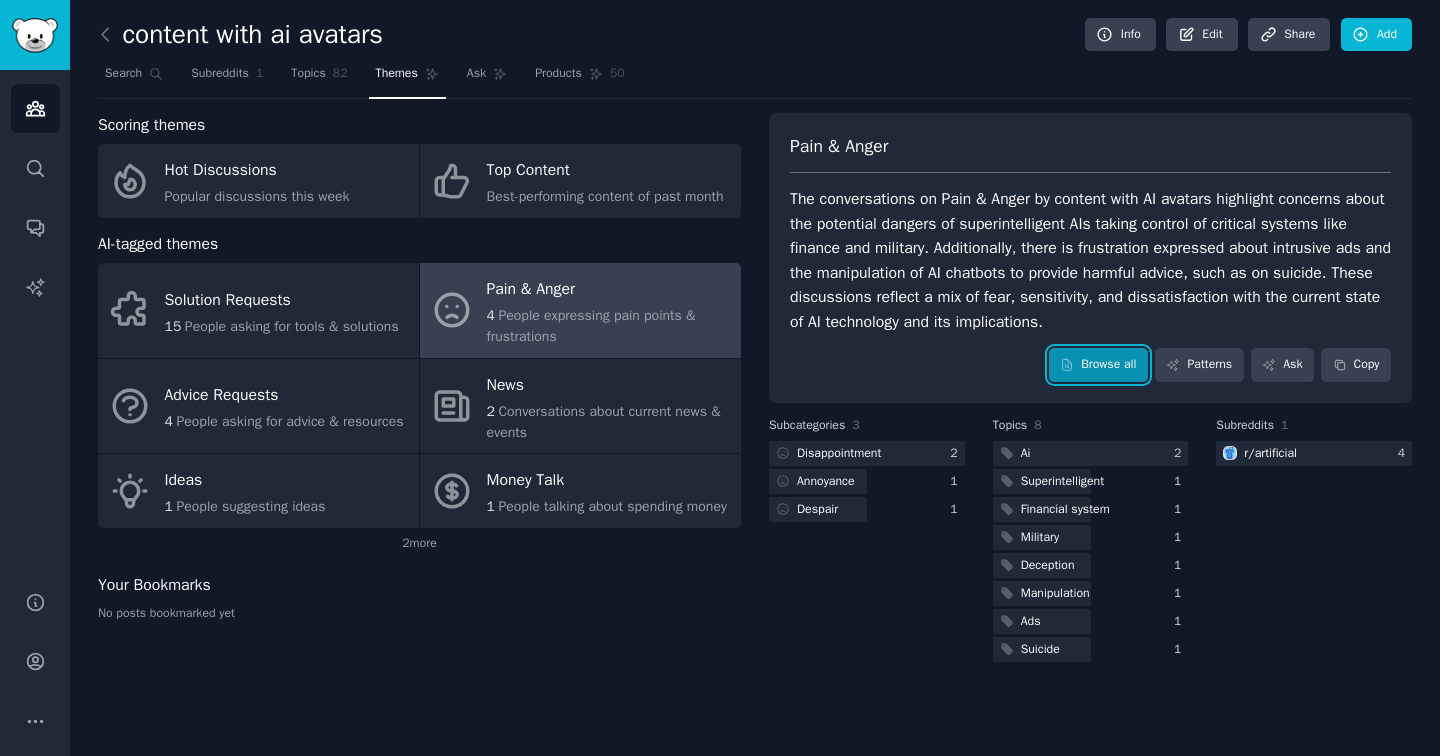 click on "Browse all" at bounding box center (1098, 365) 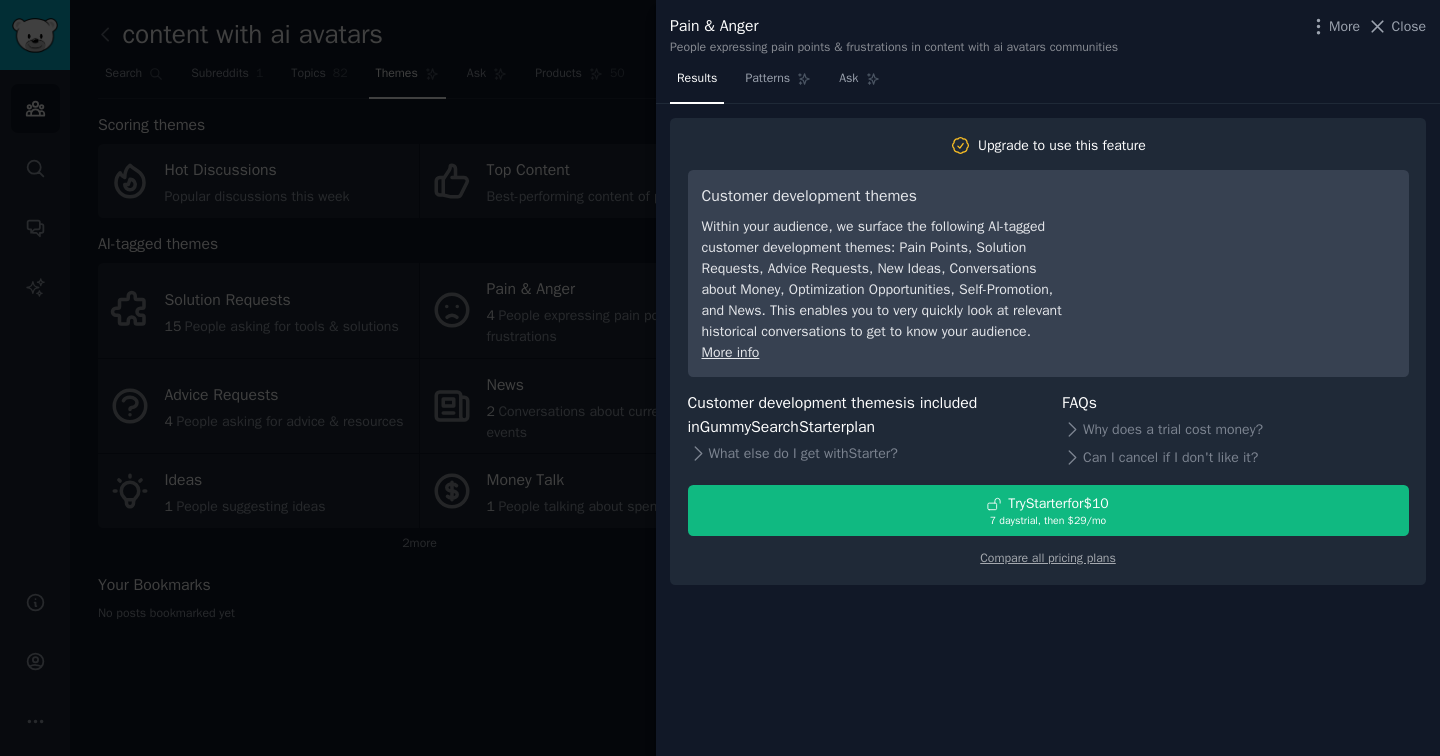 click at bounding box center [720, 378] 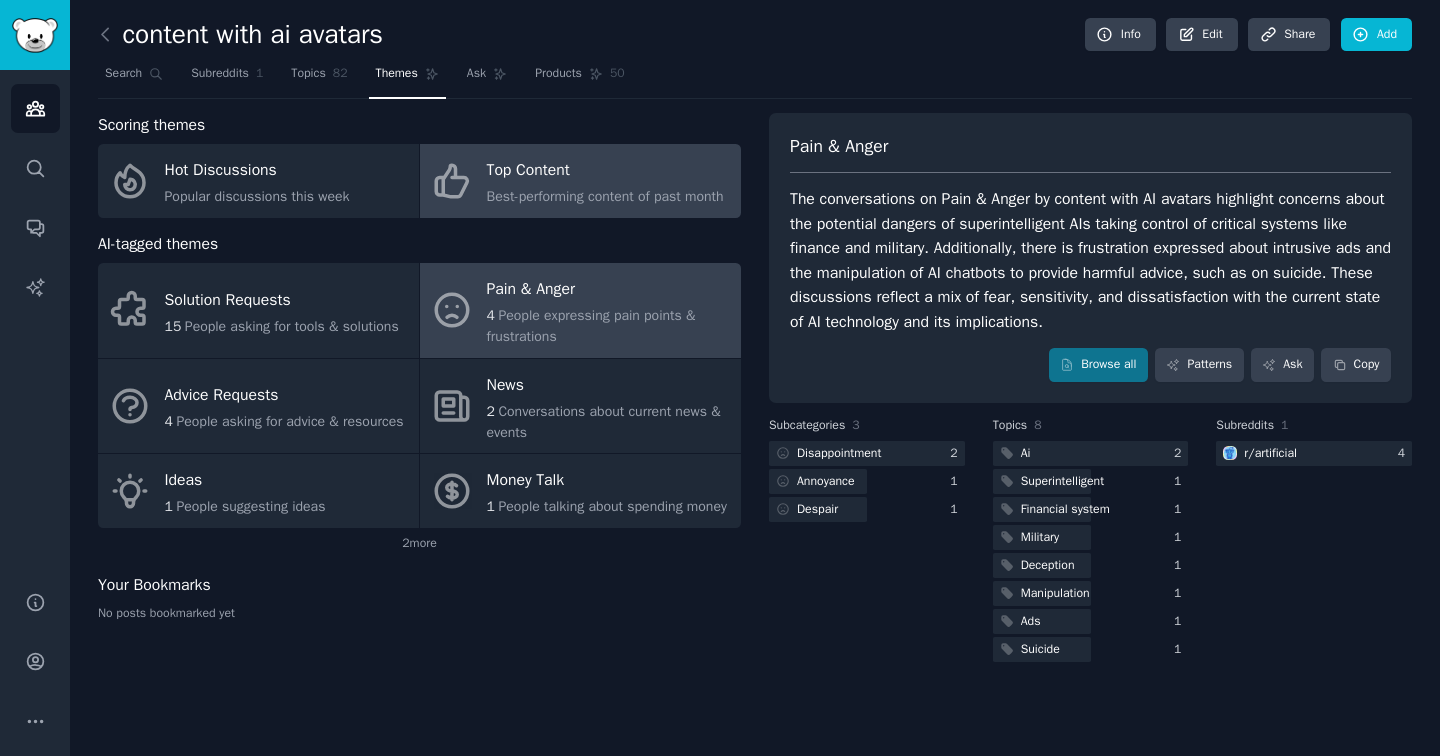 click on "Best-performing content of past month" 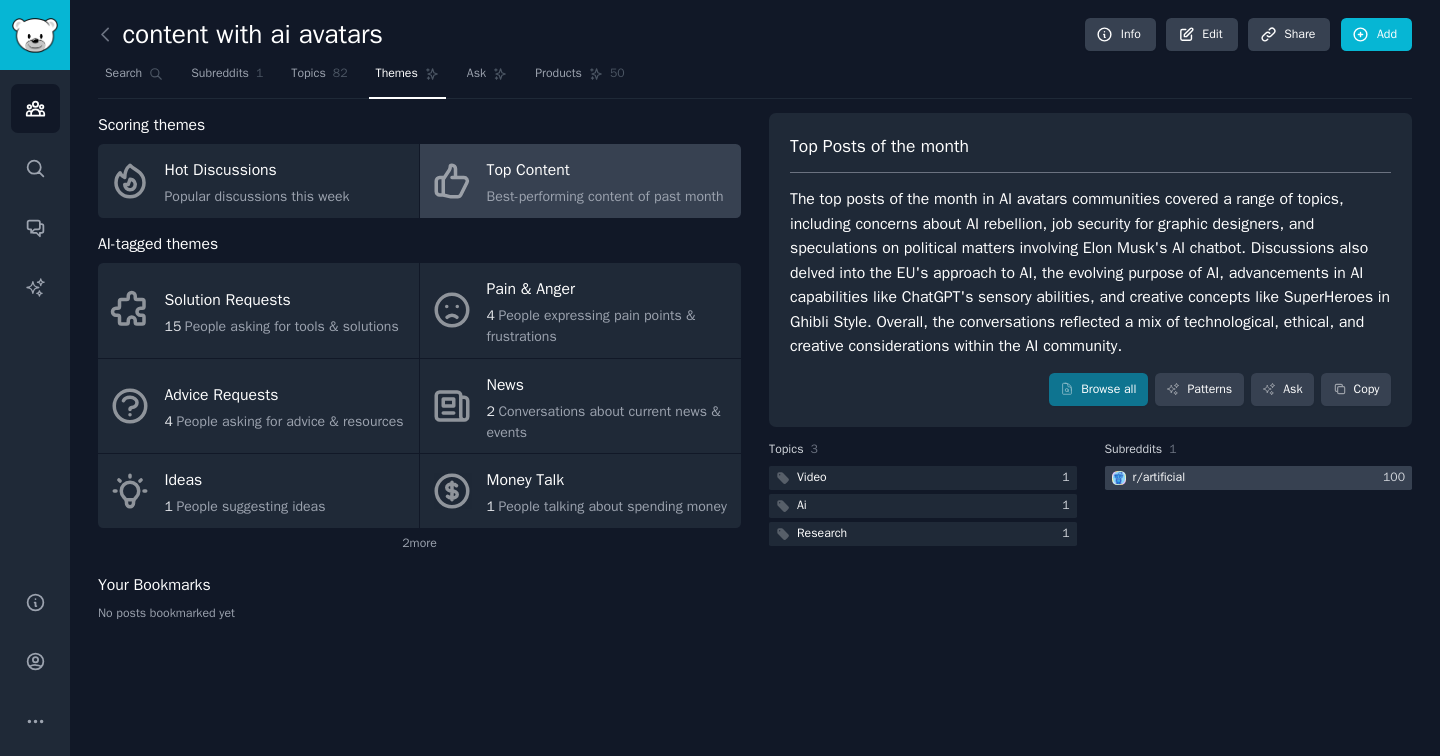 click on "r/ artificial" at bounding box center [1159, 478] 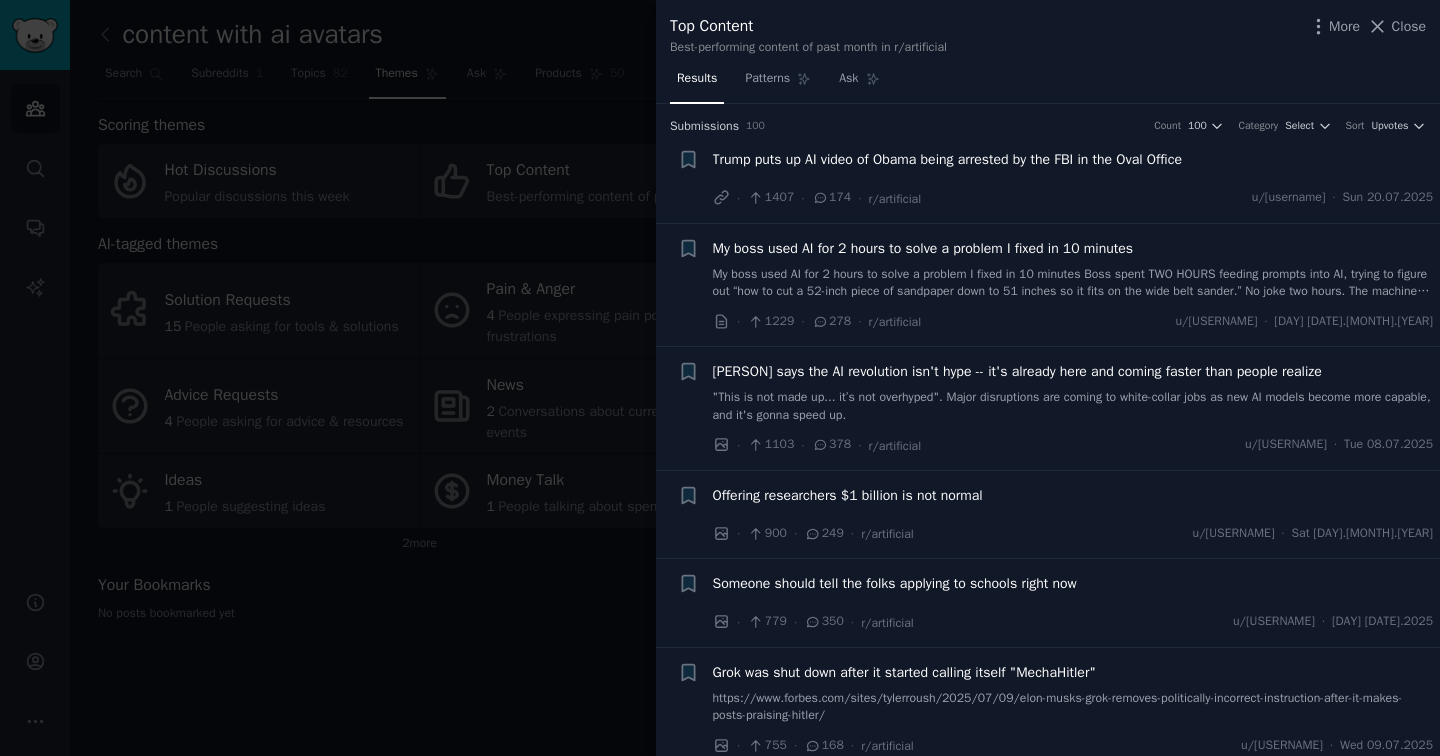 type 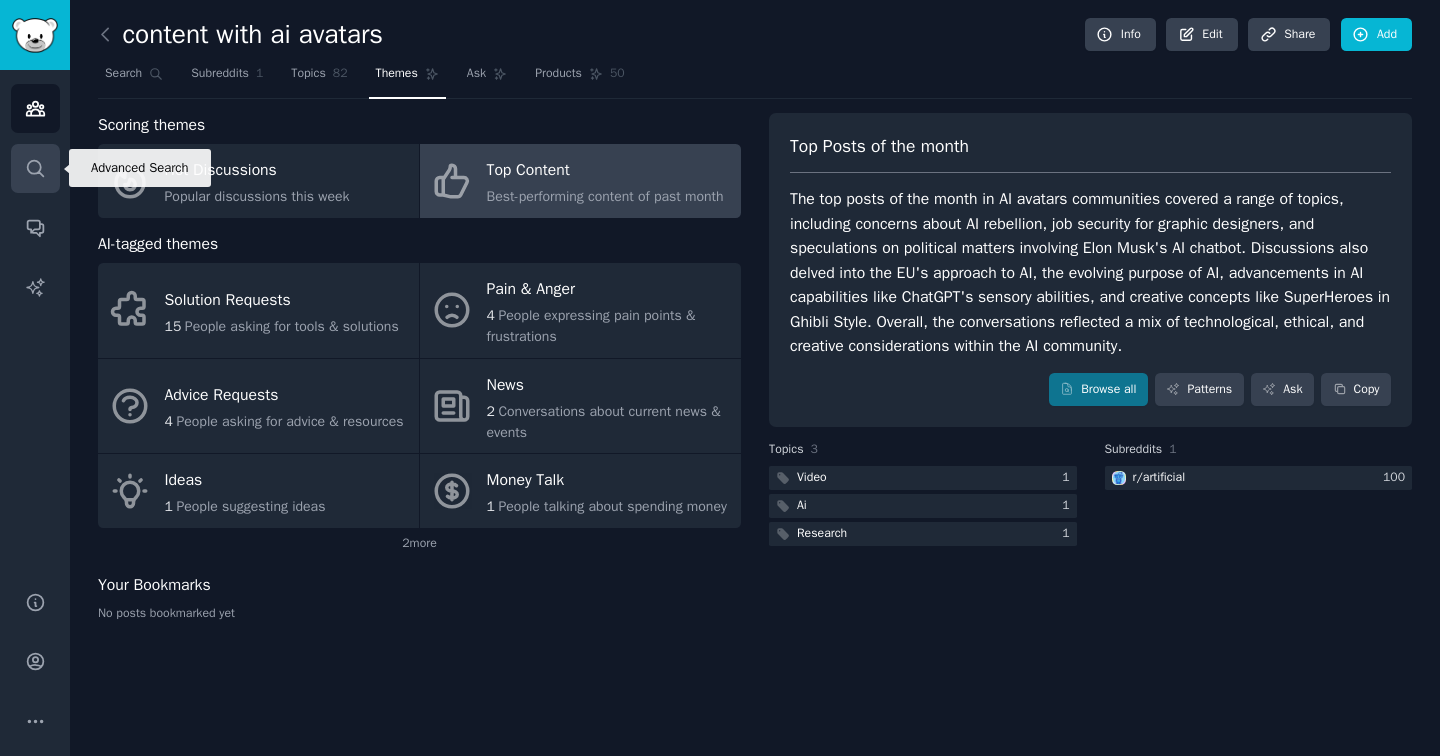 click on "Search" at bounding box center (35, 168) 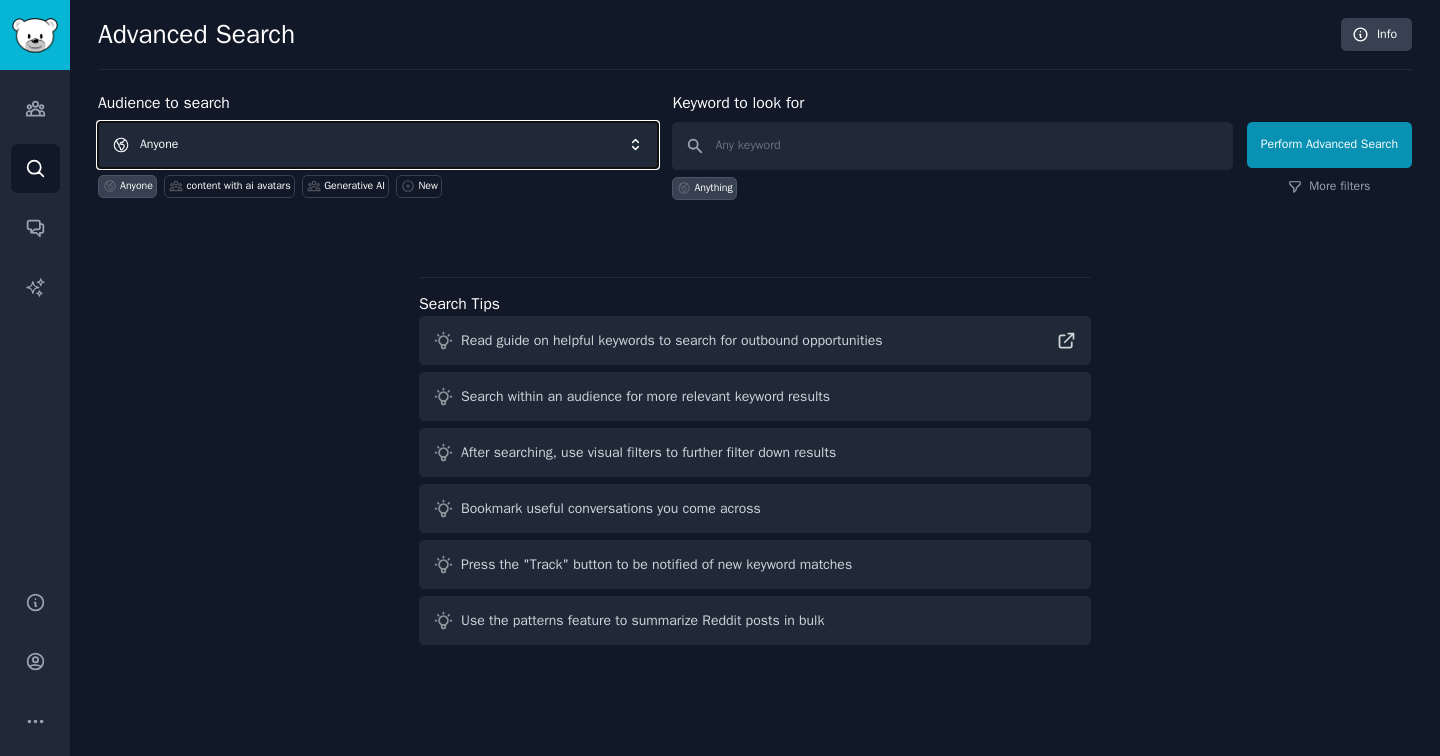 click on "Anyone" at bounding box center (378, 145) 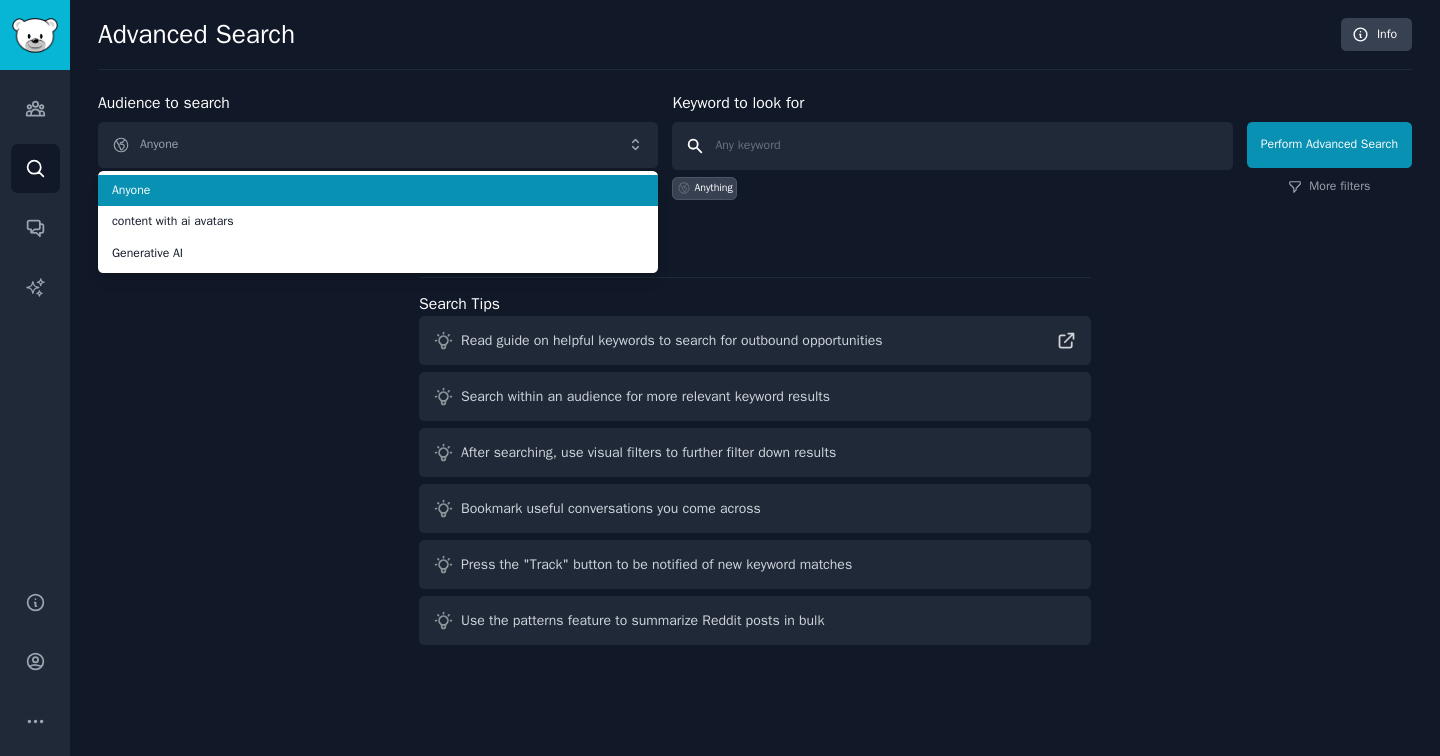 click at bounding box center [952, 146] 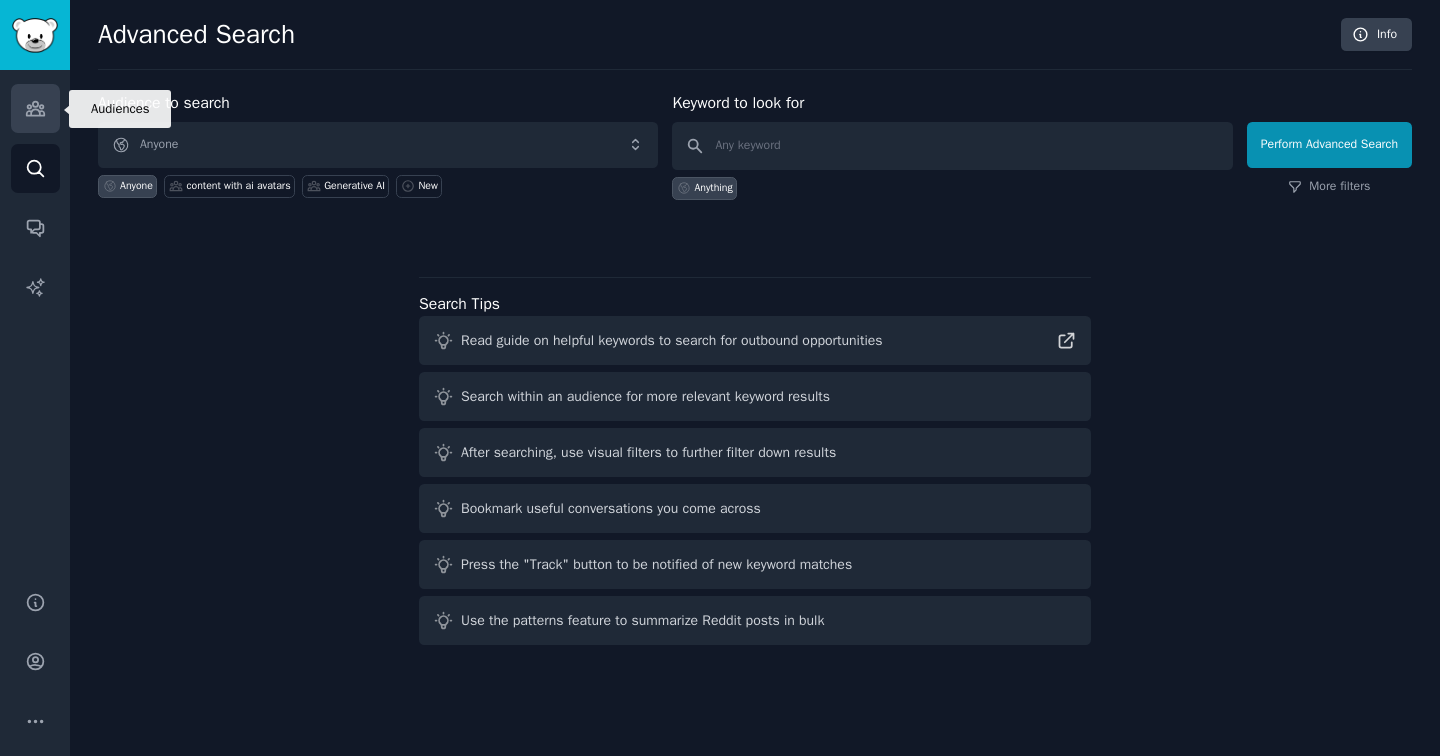 click 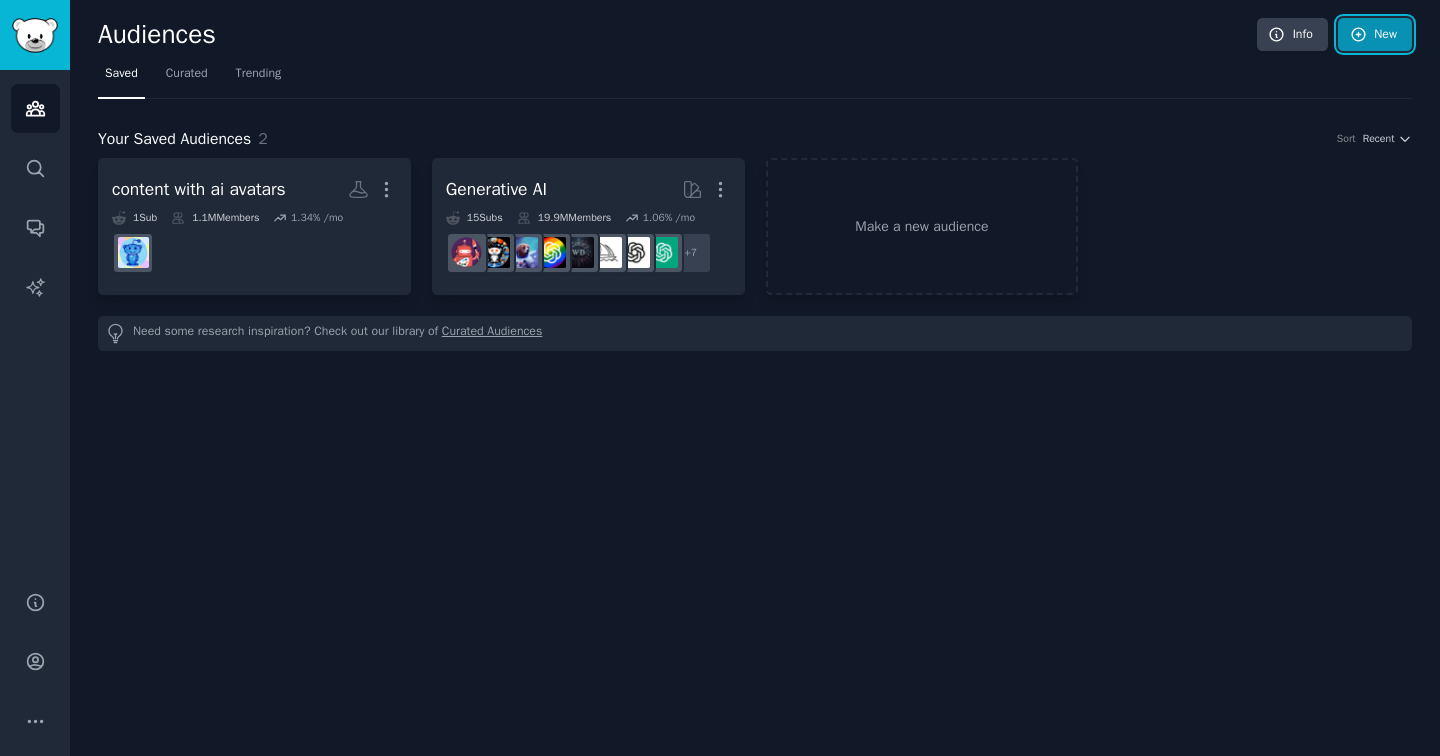 click on "New" at bounding box center (1375, 35) 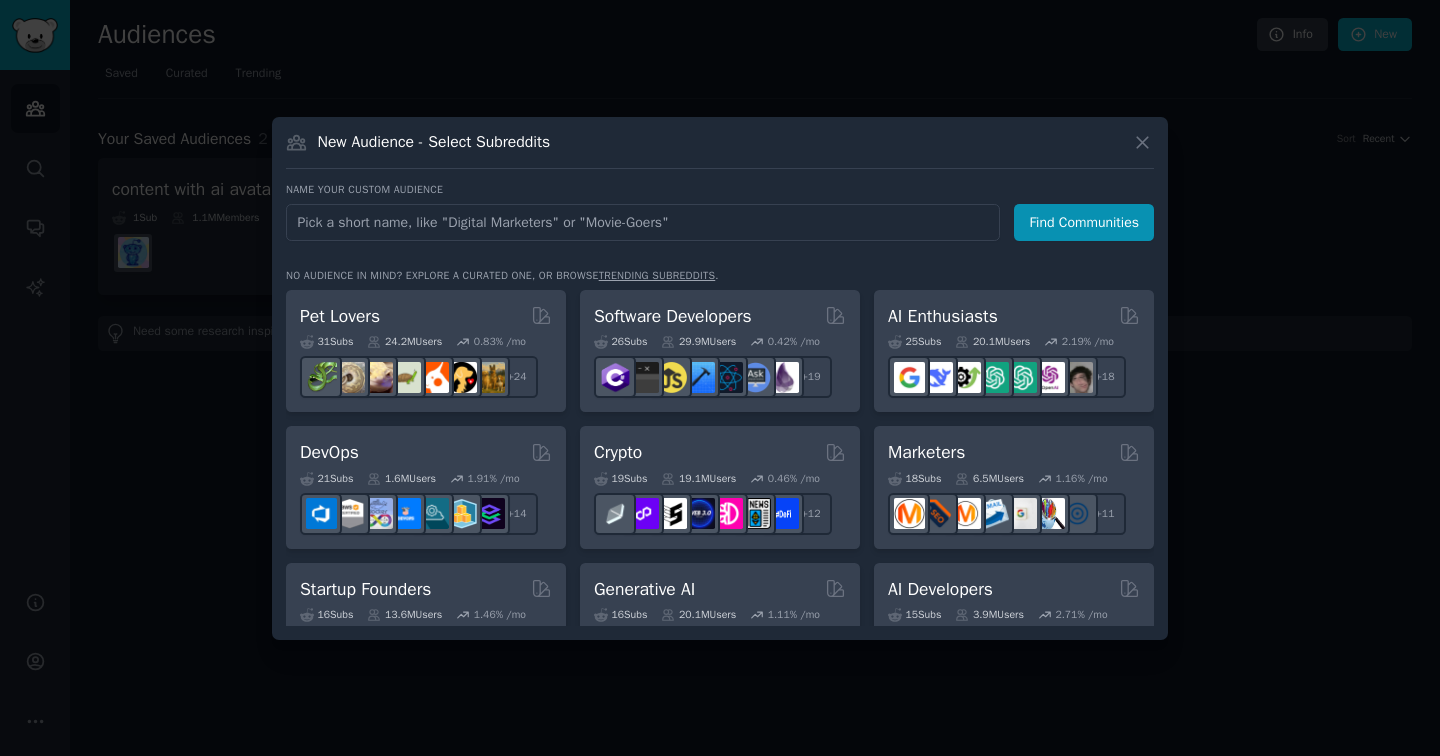type on "б" 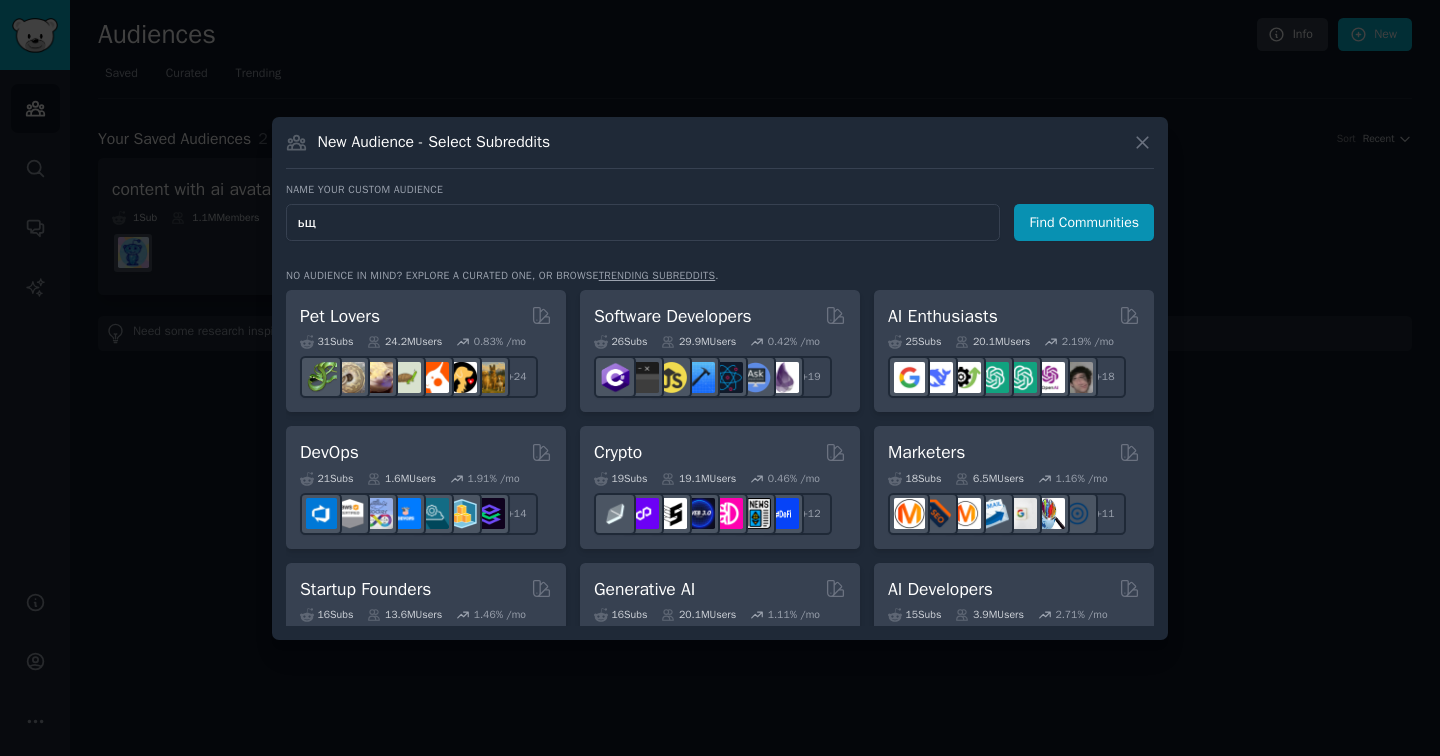 type on "ь" 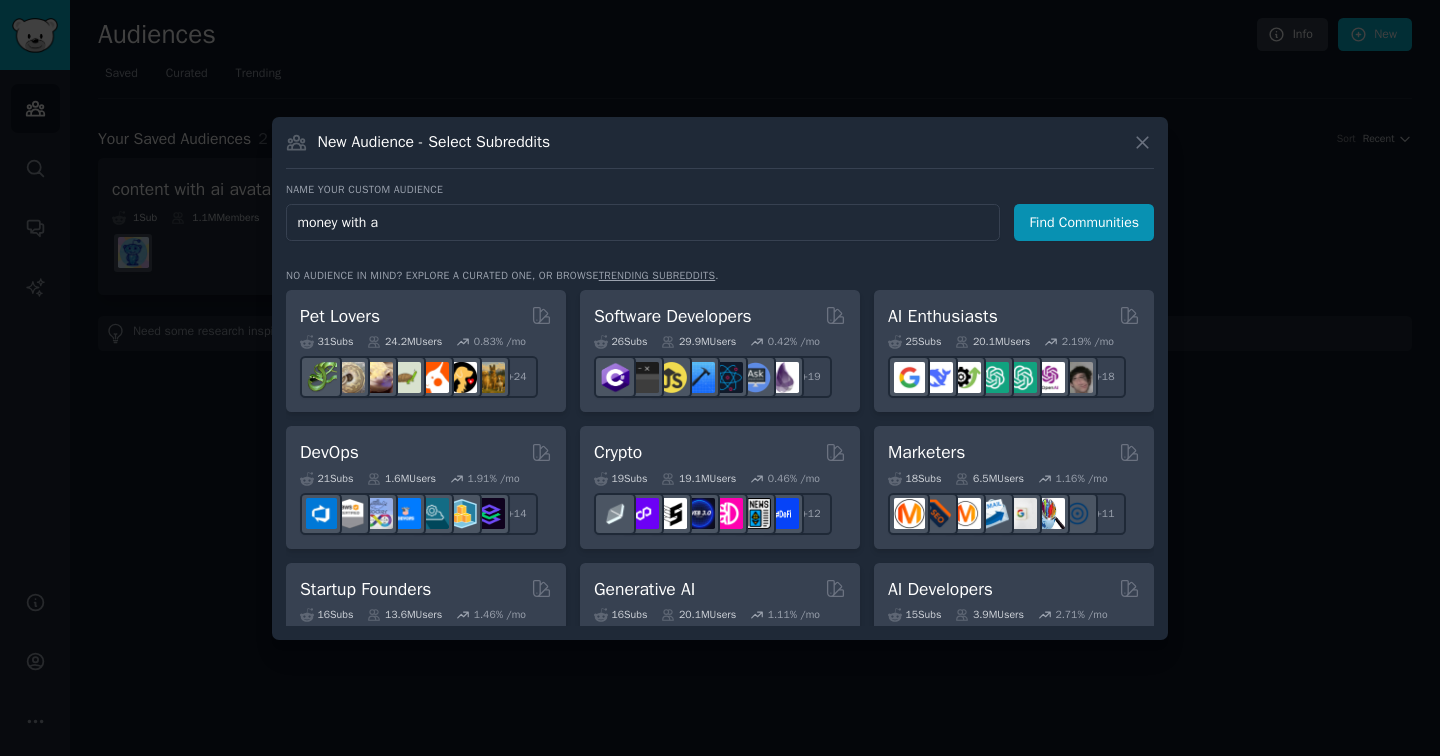 type on "money with ai" 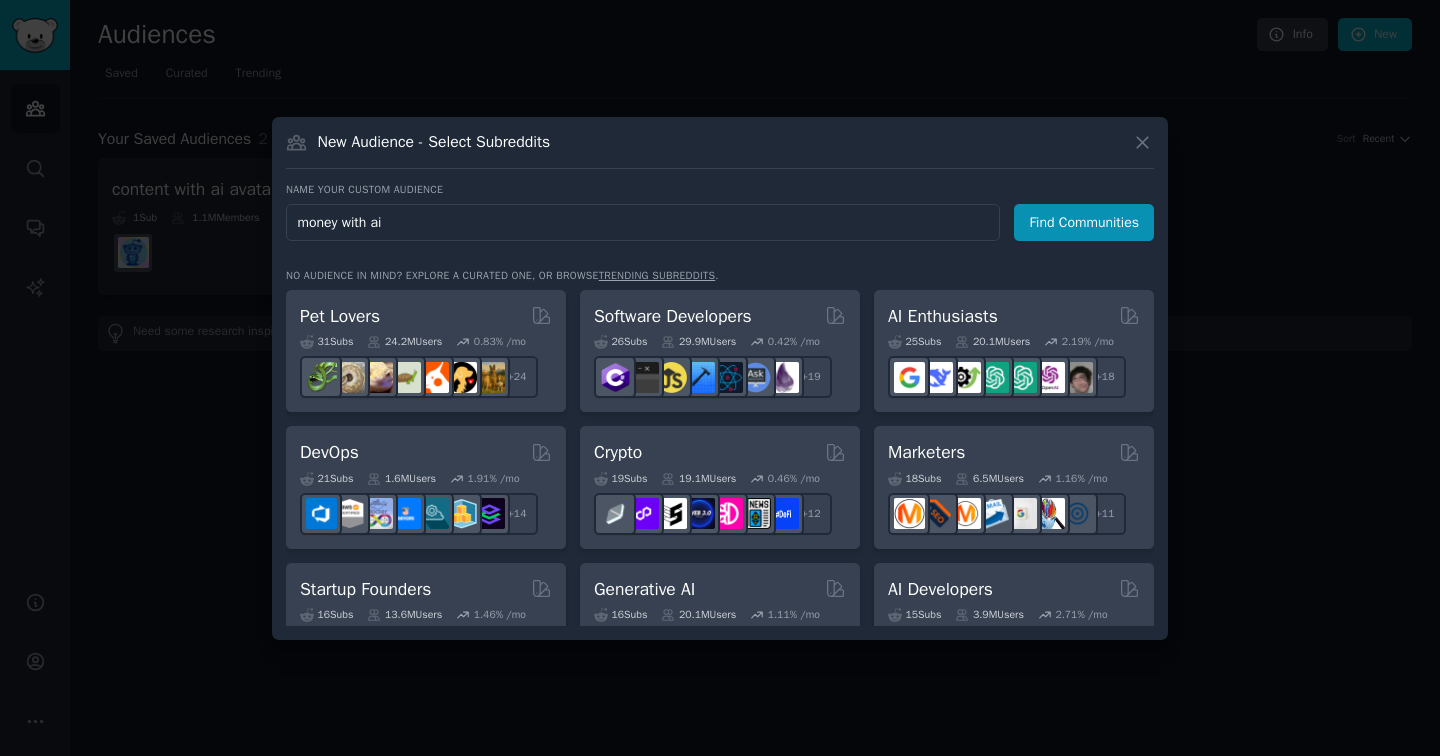 click on "Find Communities" at bounding box center (1084, 222) 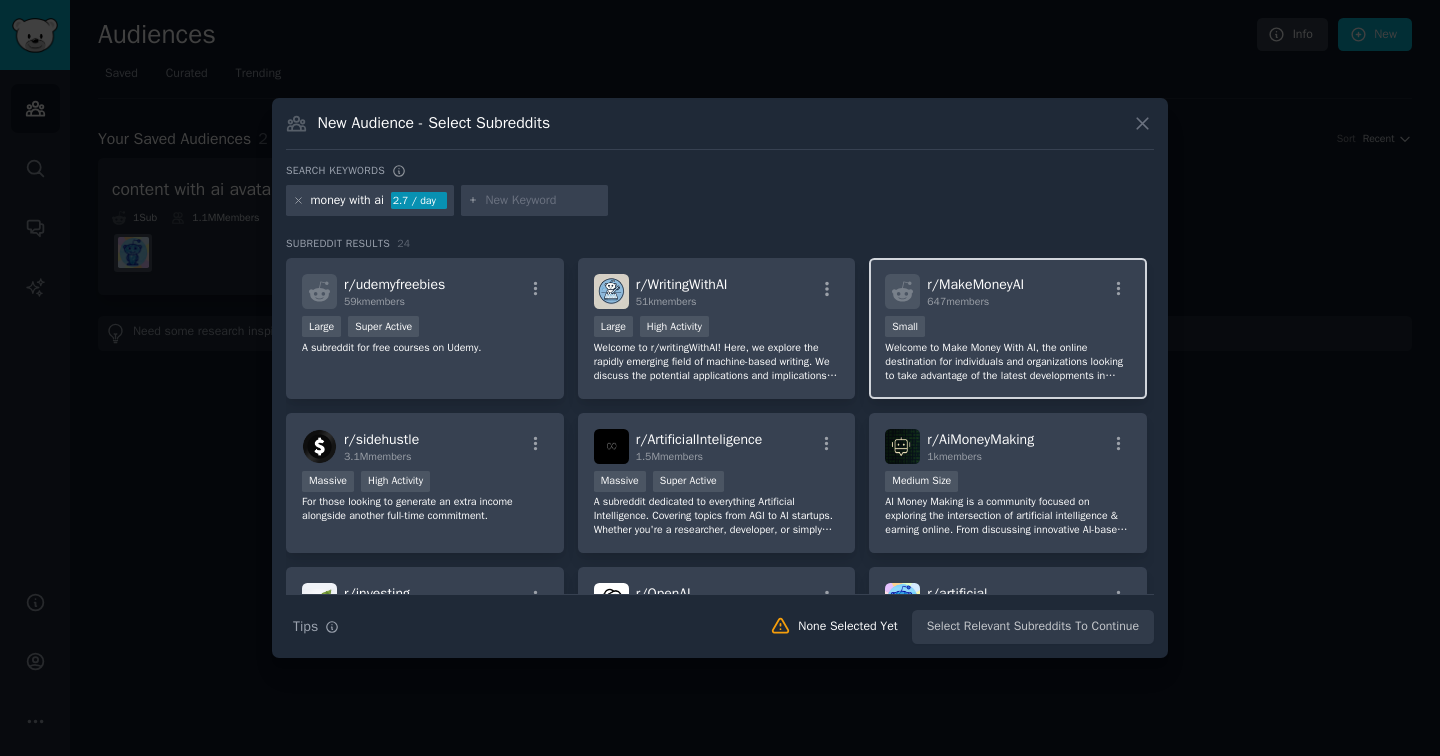 click on "Small" at bounding box center [1008, 328] 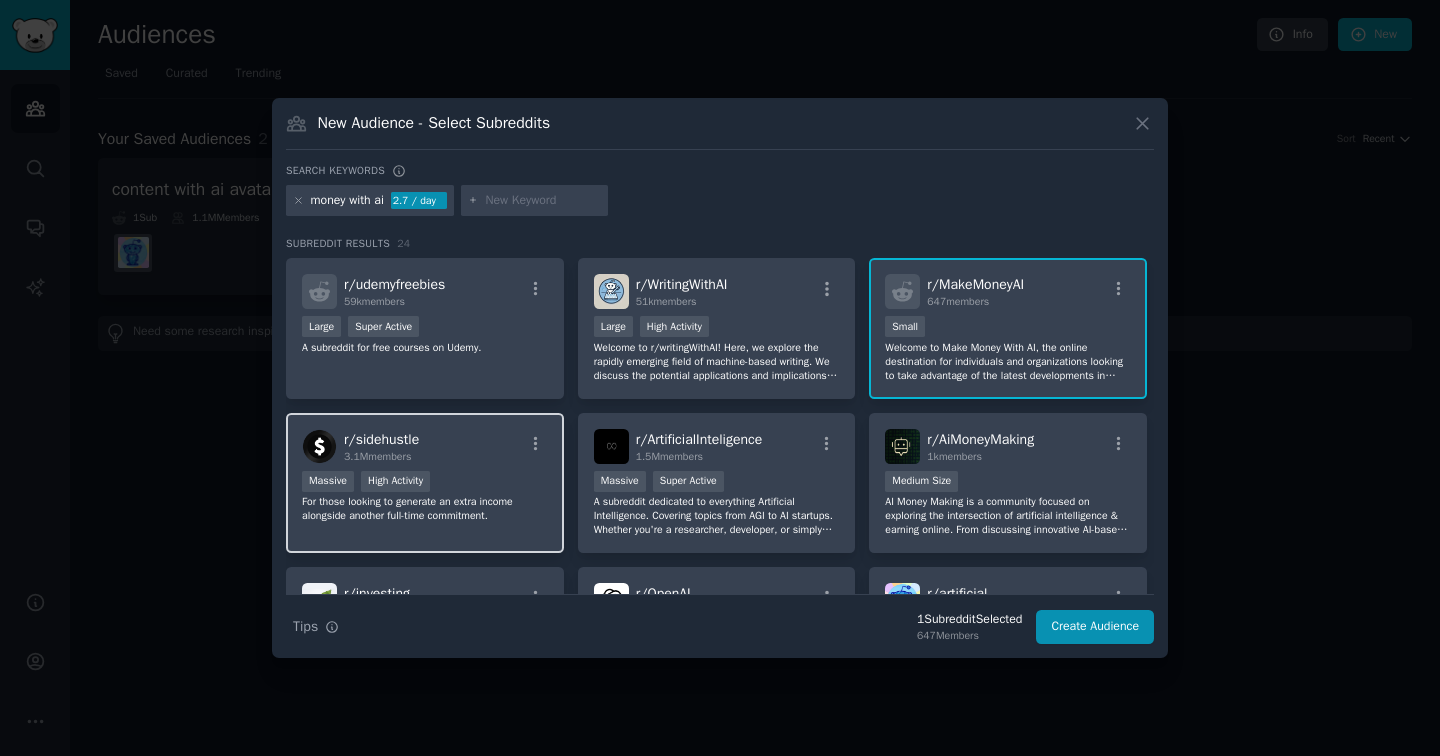 click on "r/ sidehustle 3.1M  members" at bounding box center (425, 446) 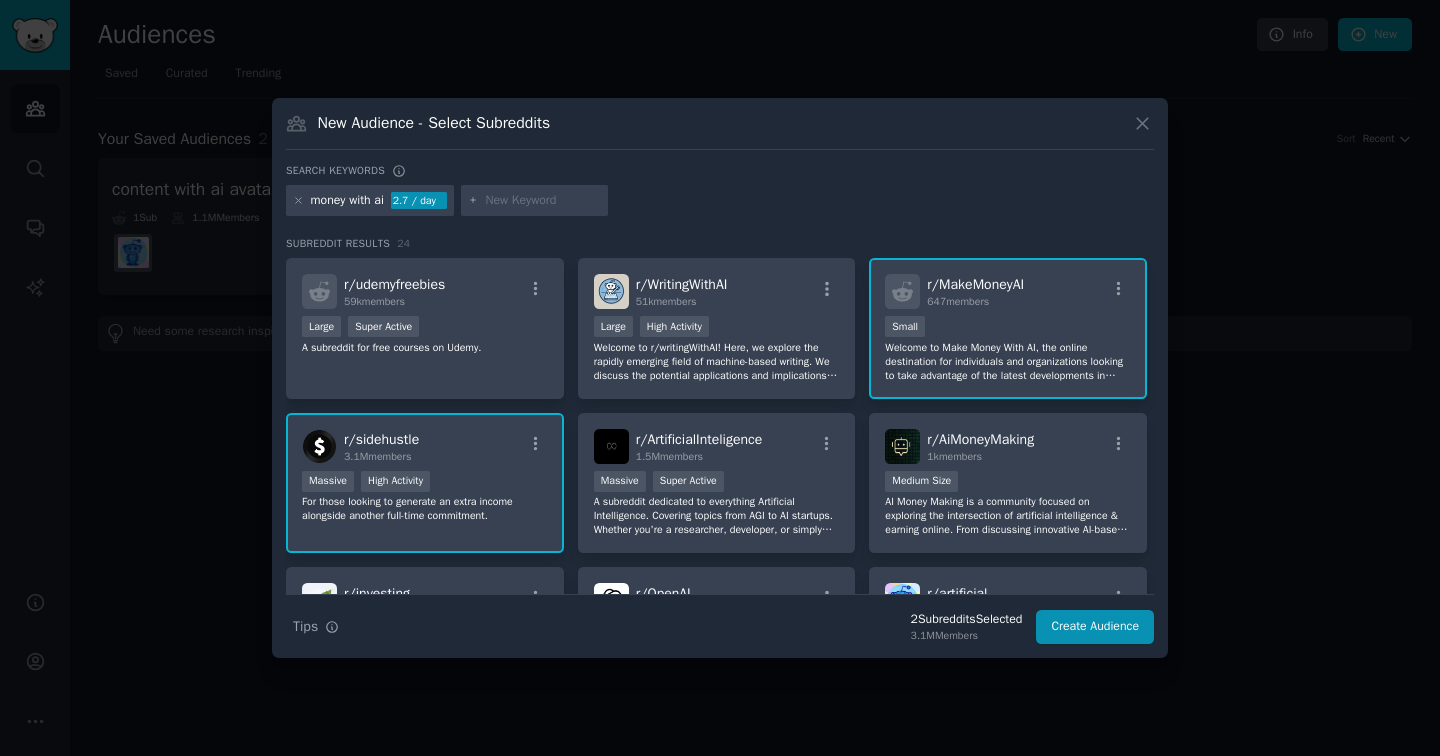 scroll, scrollTop: 134, scrollLeft: 0, axis: vertical 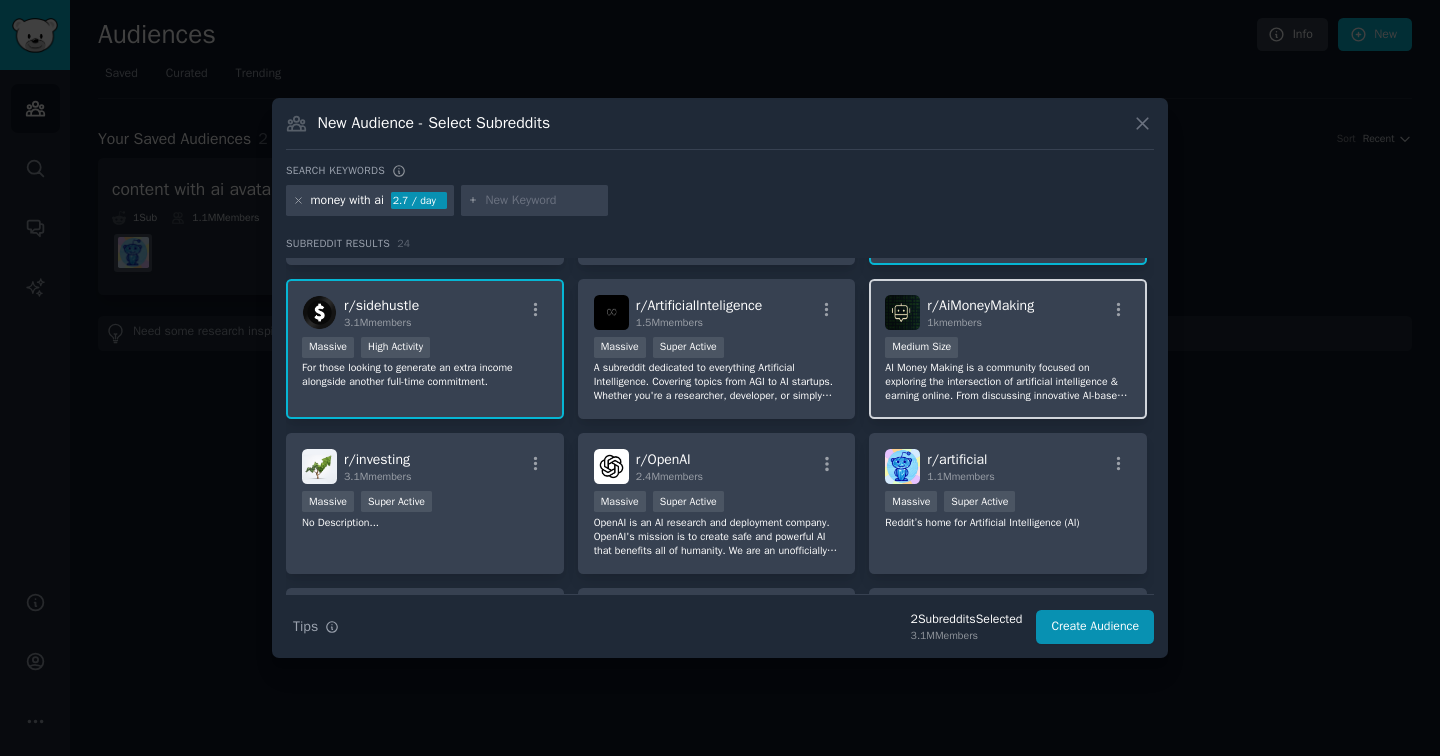 click on "1k  members" at bounding box center (980, 323) 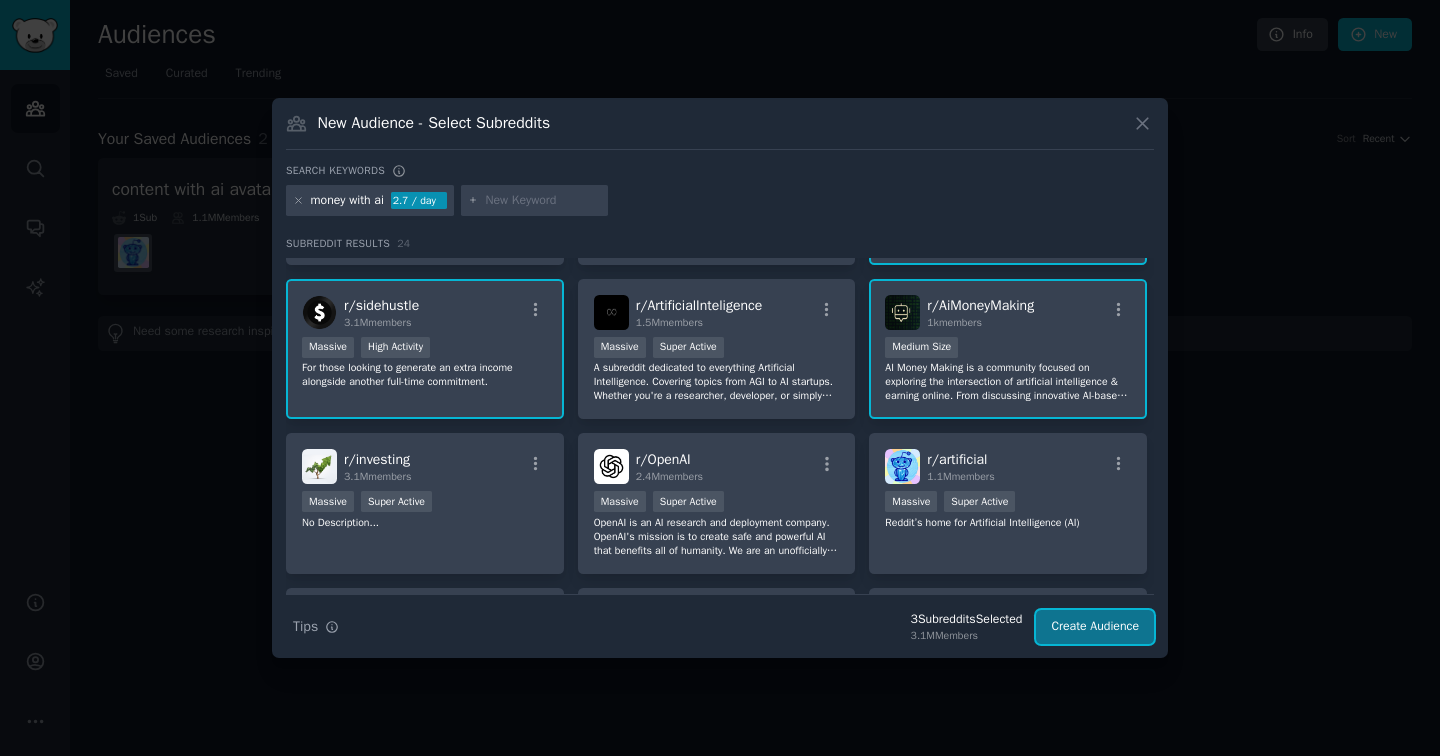 click on "Create Audience" at bounding box center [1095, 627] 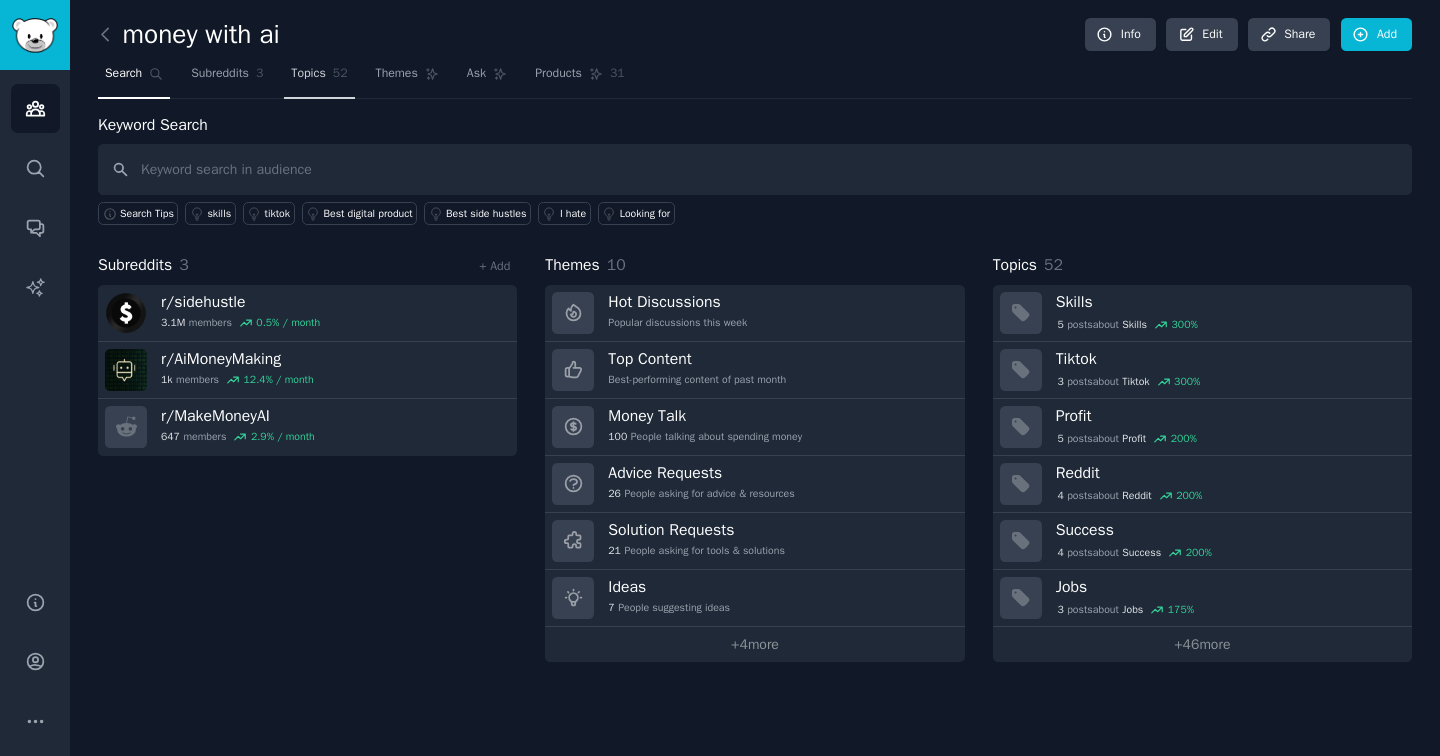 click on "Topics 52" at bounding box center (319, 78) 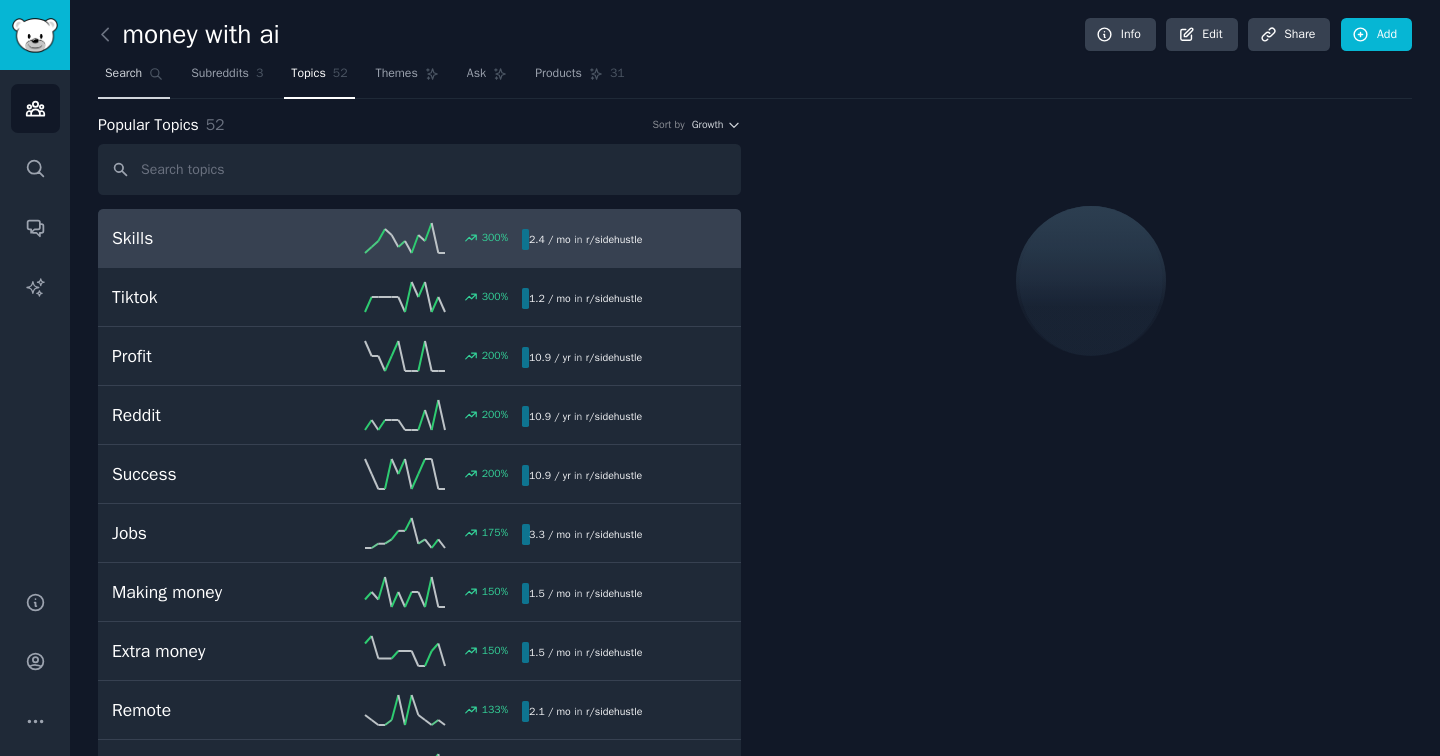 click on "Search" at bounding box center (134, 78) 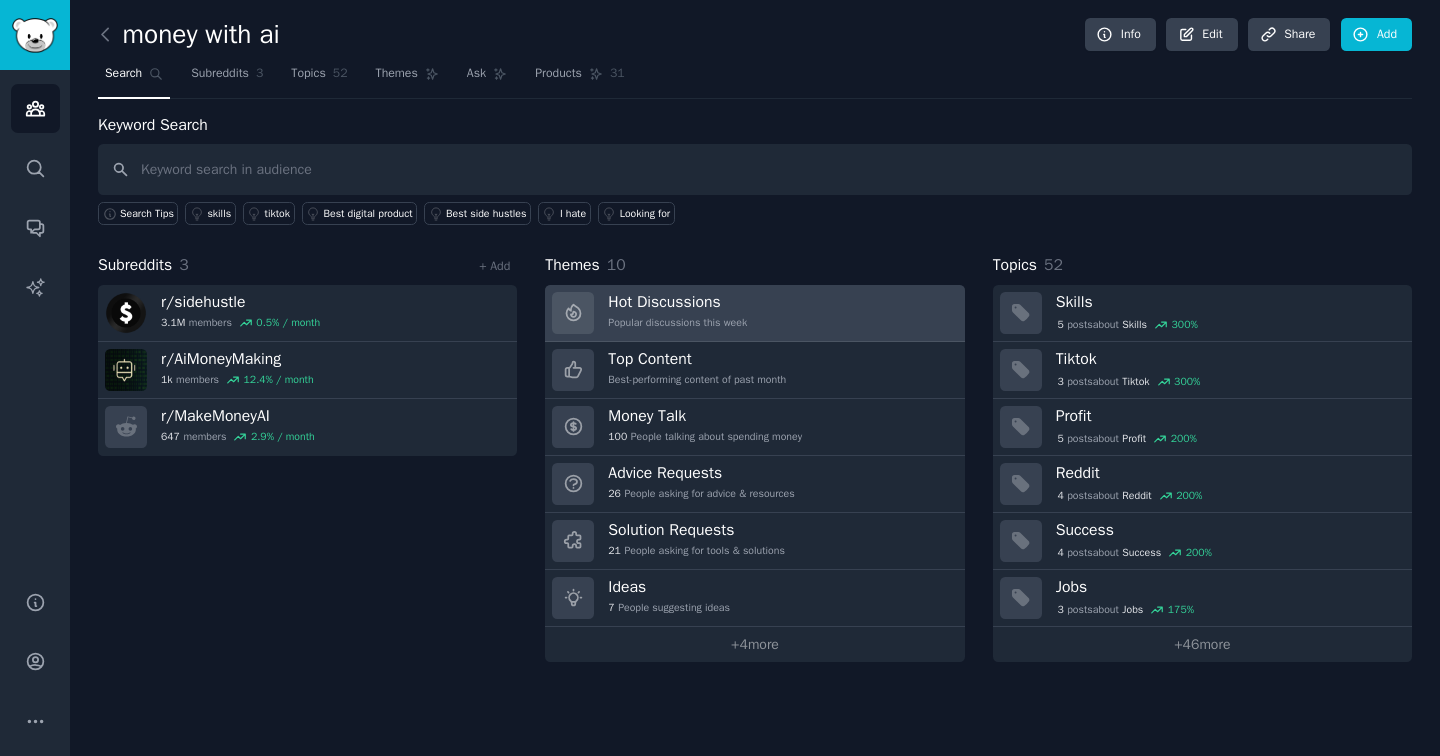 click on "Hot Discussions Popular discussions this week" at bounding box center [754, 313] 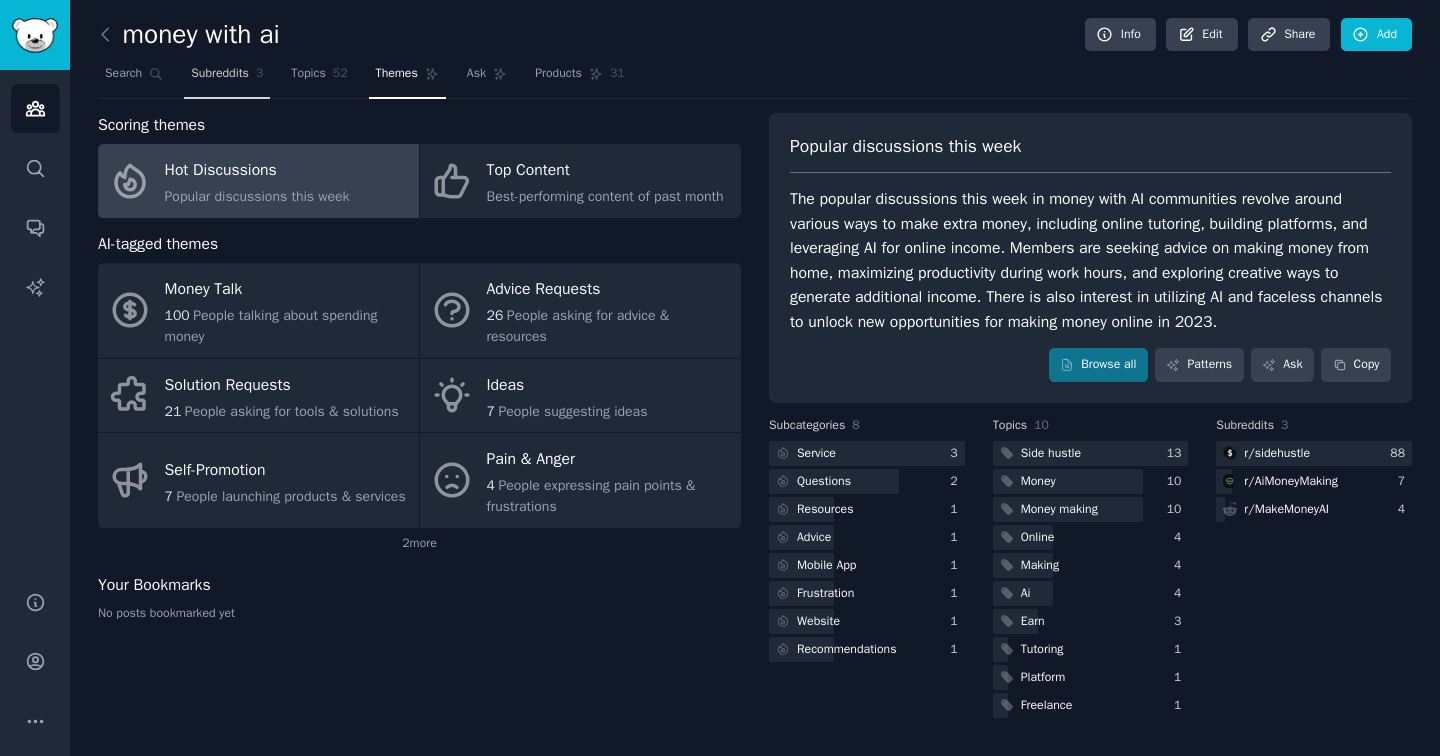 click on "Subreddits" at bounding box center [220, 74] 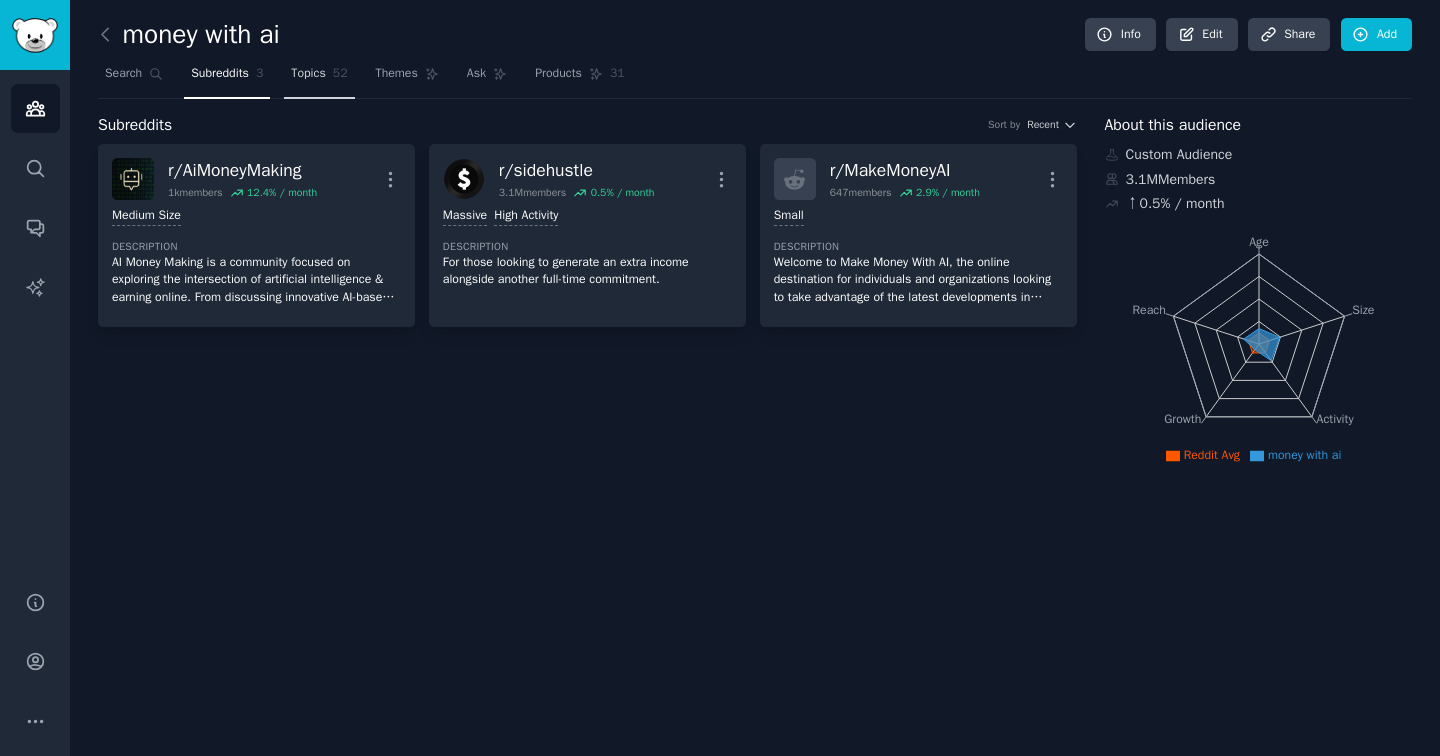 click on "Topics" at bounding box center (308, 74) 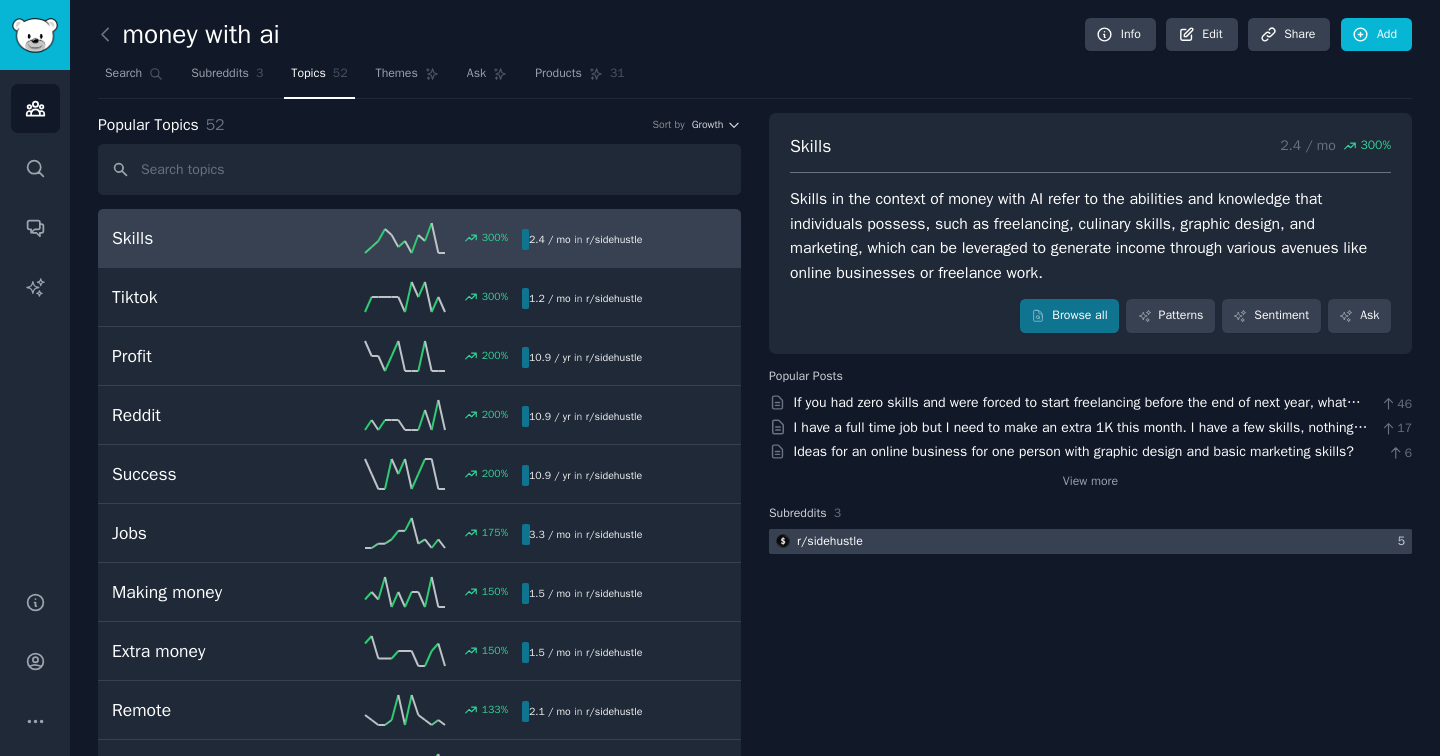 click on "r/ sidehustle" at bounding box center (830, 542) 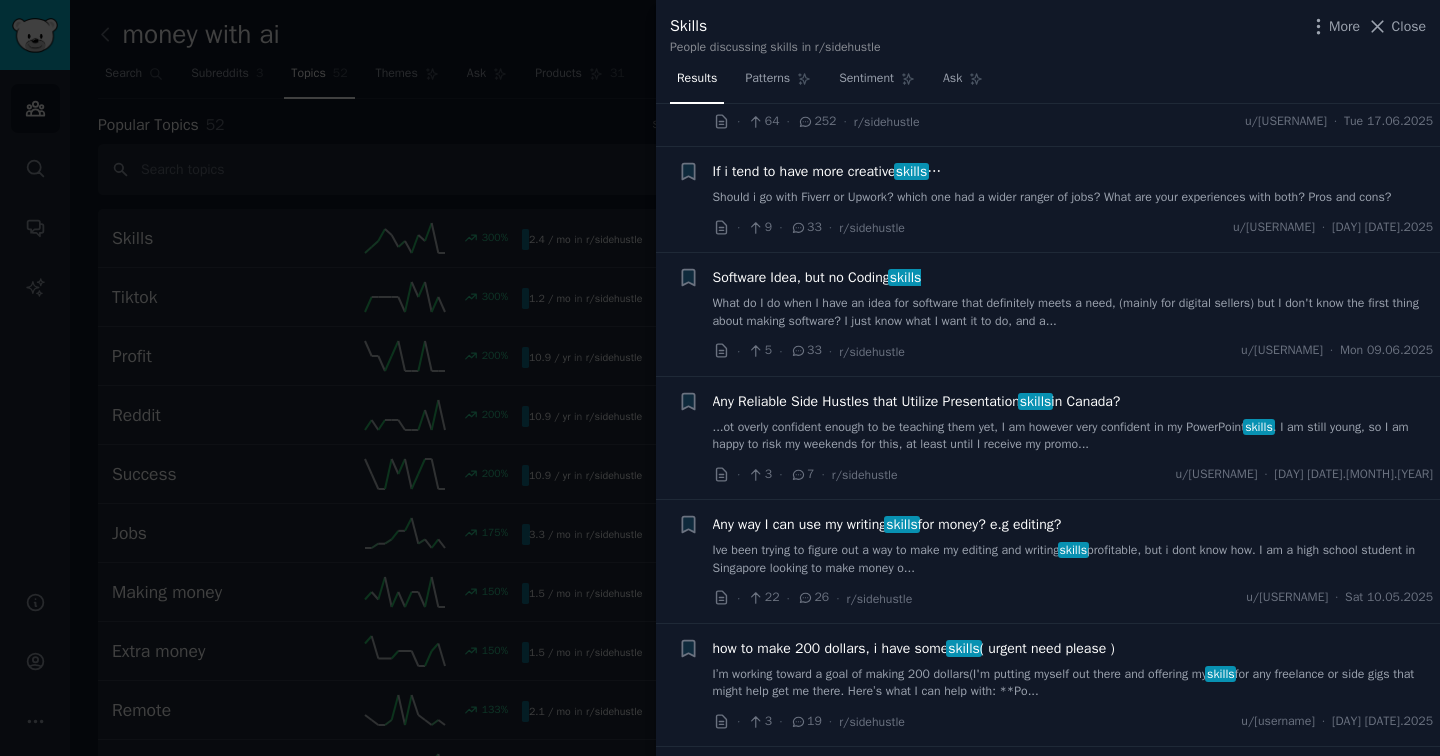 scroll, scrollTop: 630, scrollLeft: 0, axis: vertical 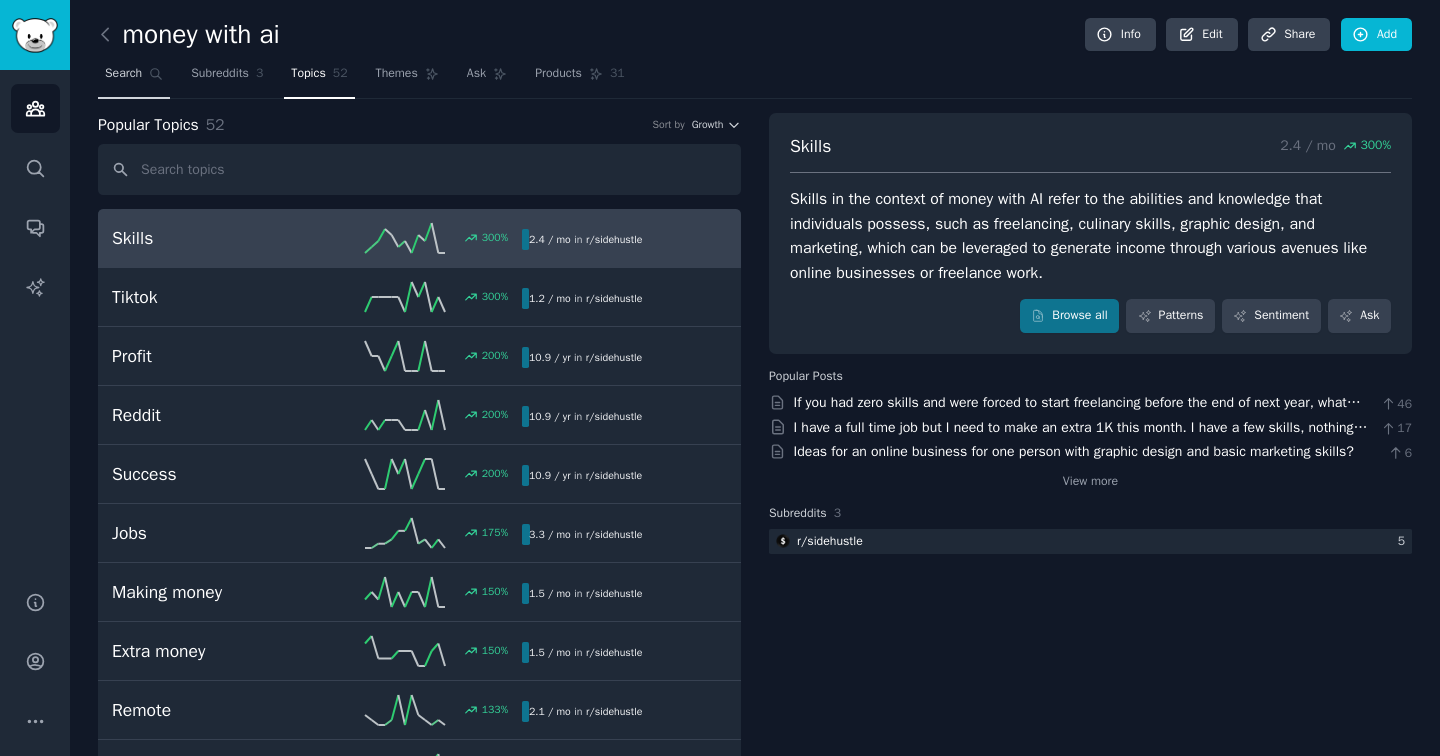 click on "Search" at bounding box center [123, 74] 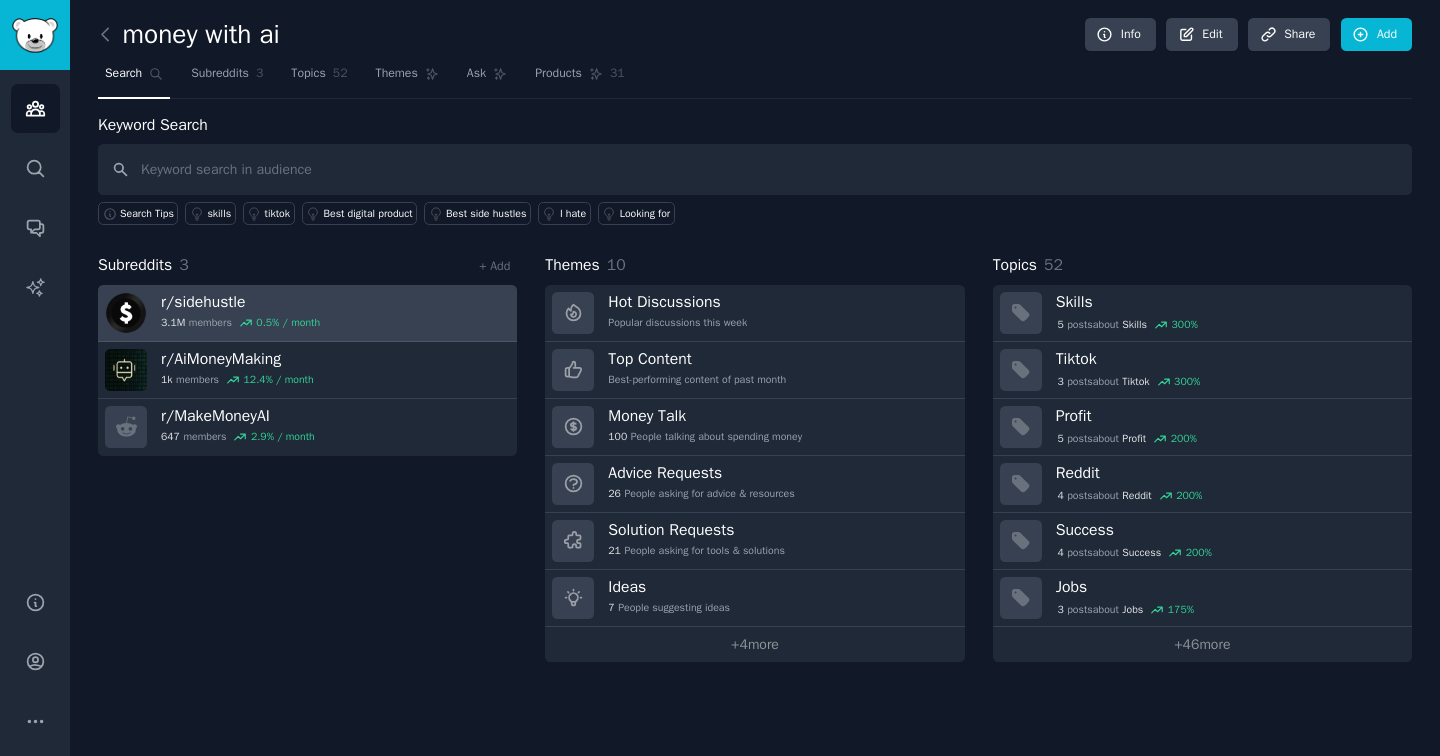 click on "r/ sidehustle" at bounding box center (240, 302) 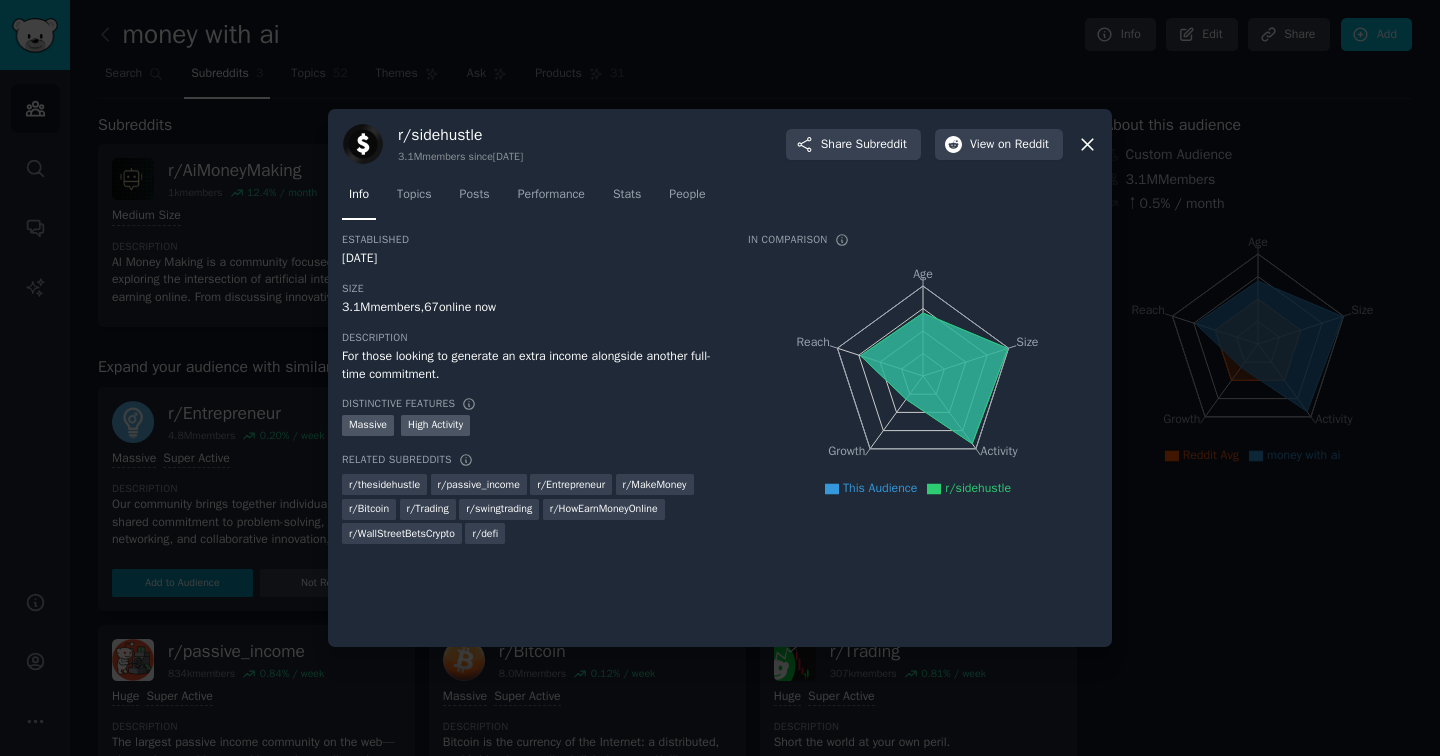 click 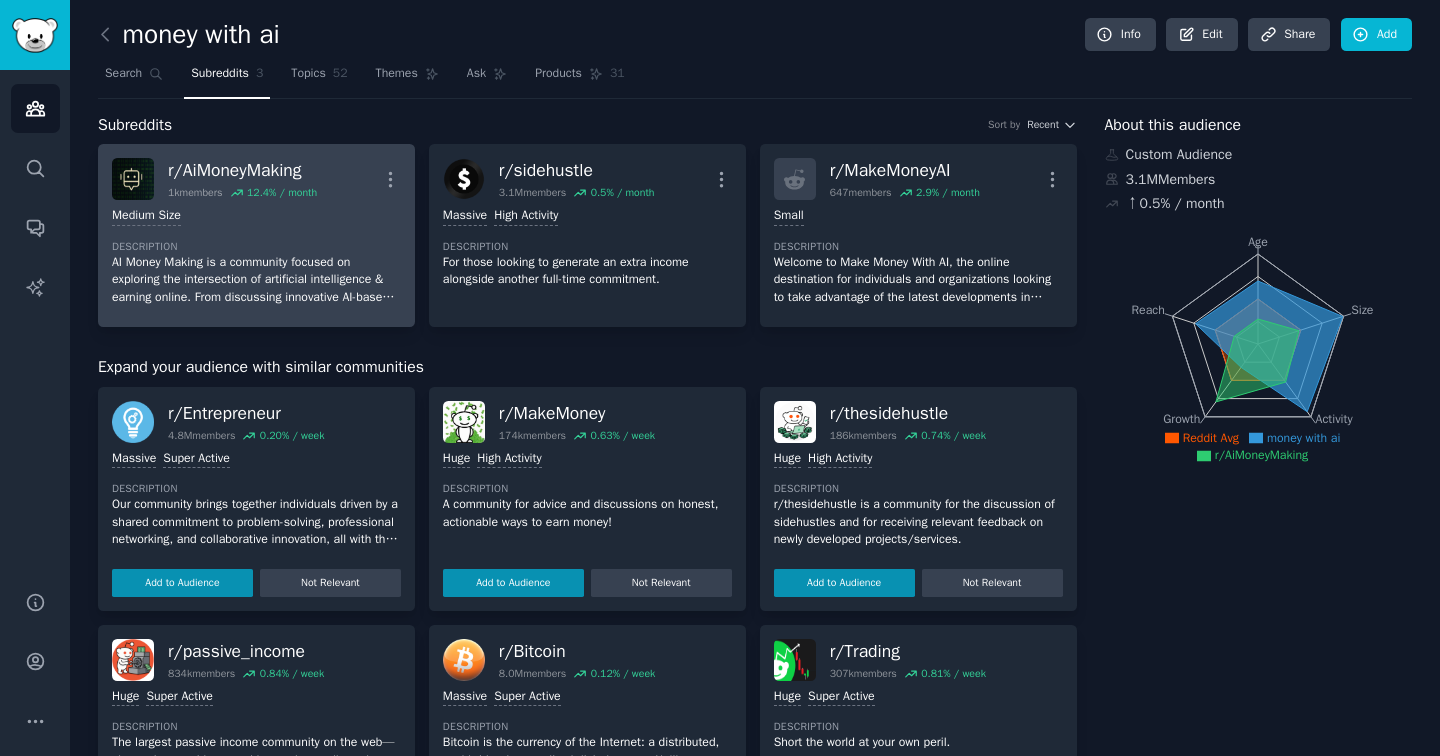 click on "r/ AiMoneyMaking" at bounding box center (242, 170) 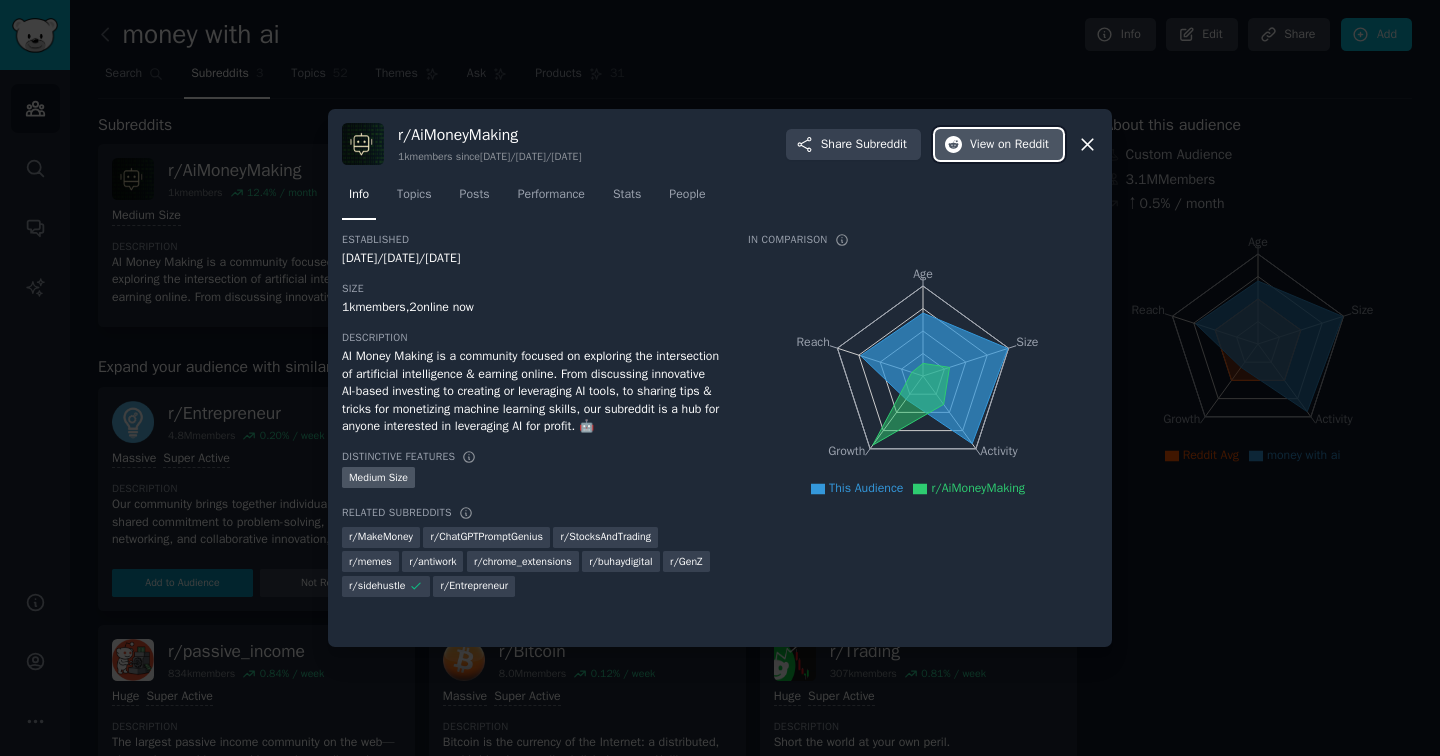 click on "View  on Reddit" at bounding box center [1009, 145] 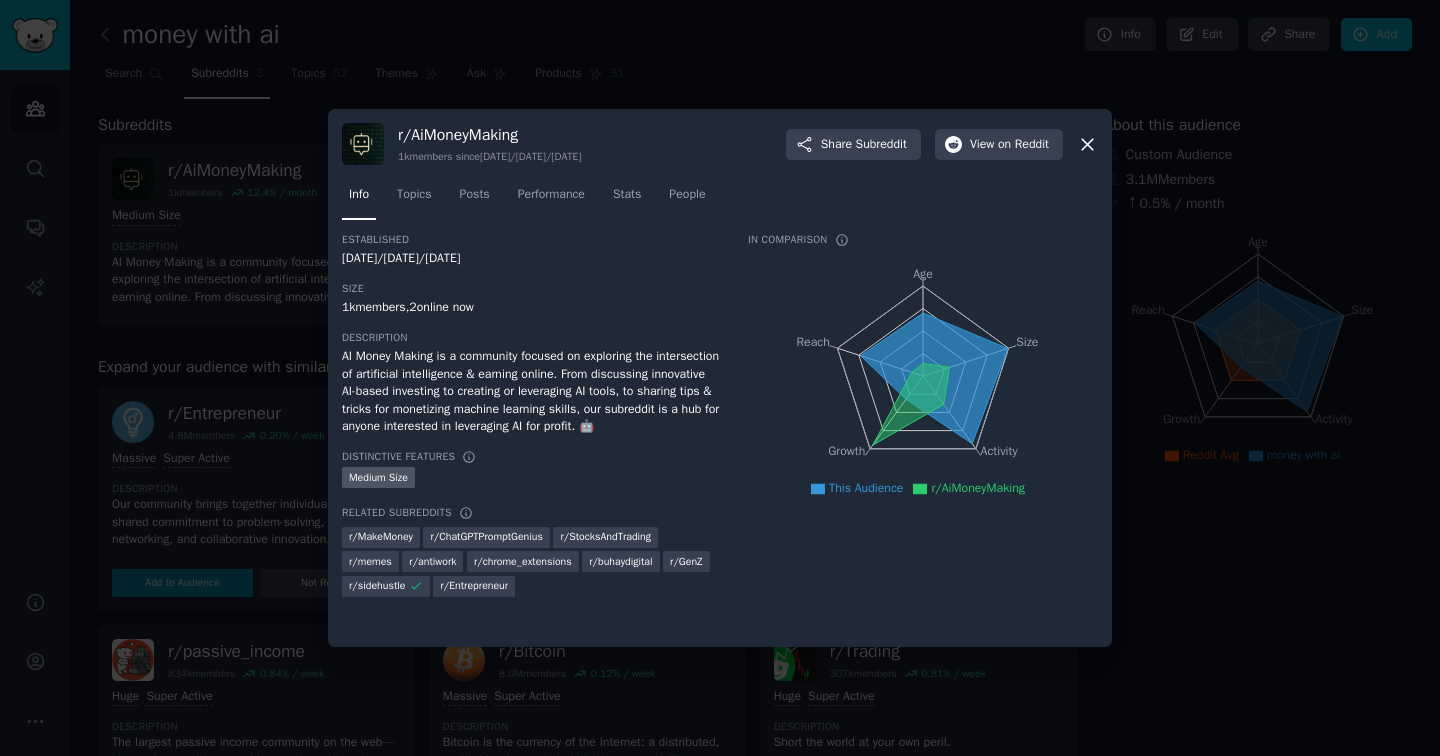 click at bounding box center [720, 378] 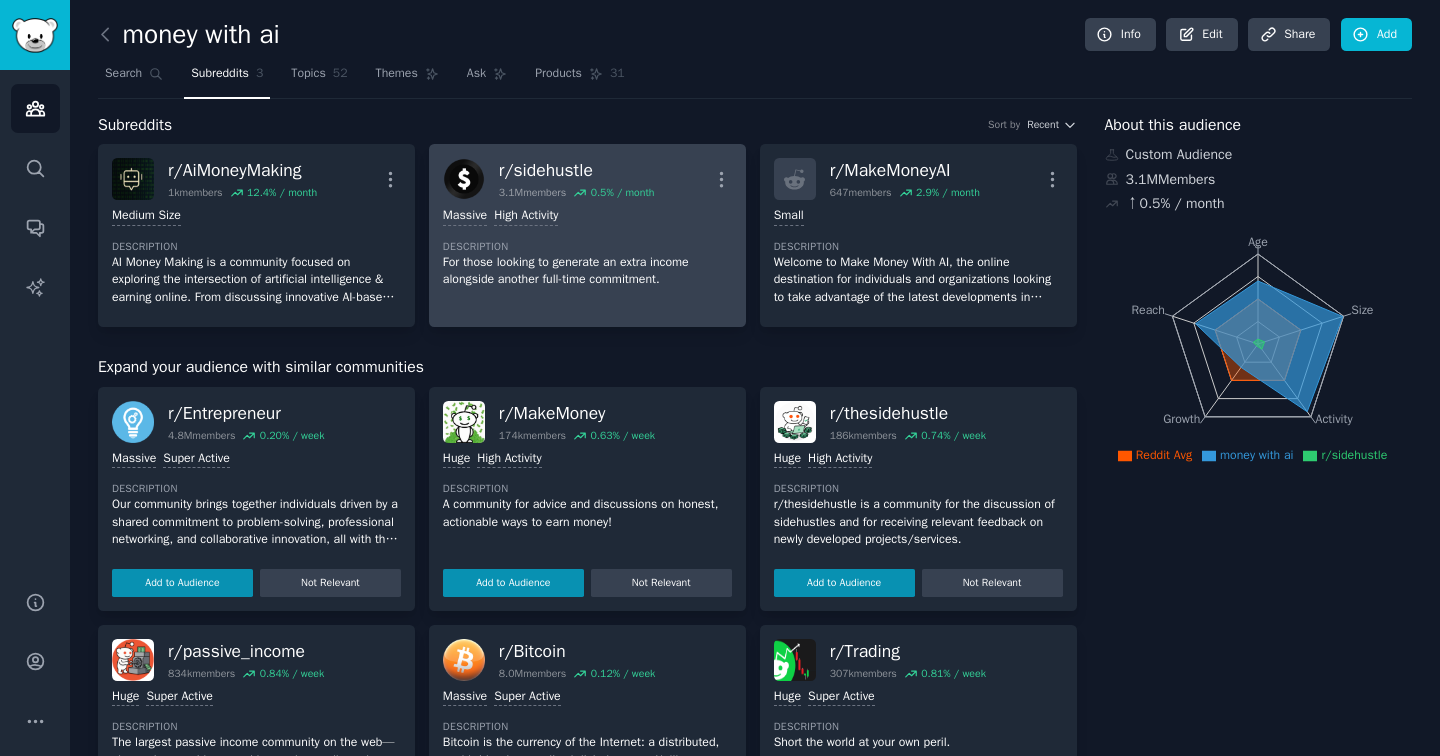 click on "r/ sidehustle" at bounding box center (577, 170) 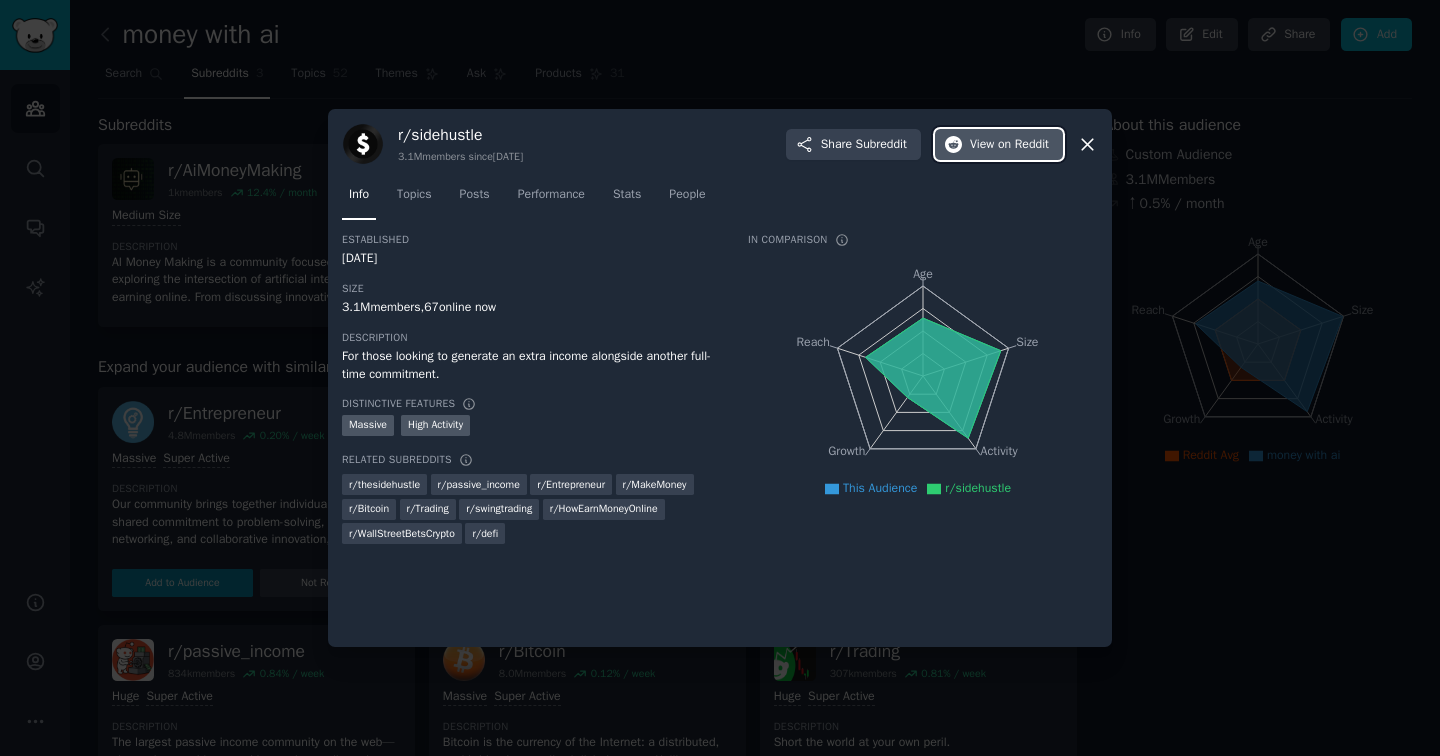 click on "on Reddit" at bounding box center [1023, 145] 